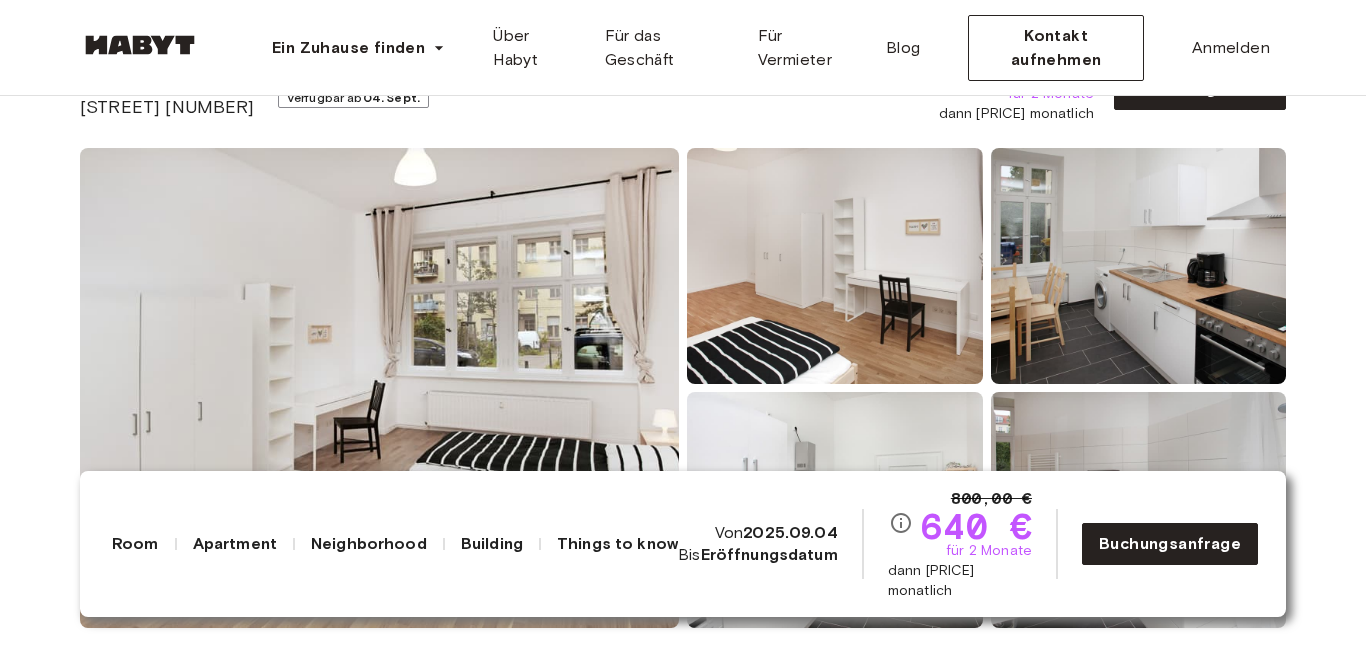 scroll, scrollTop: 160, scrollLeft: 0, axis: vertical 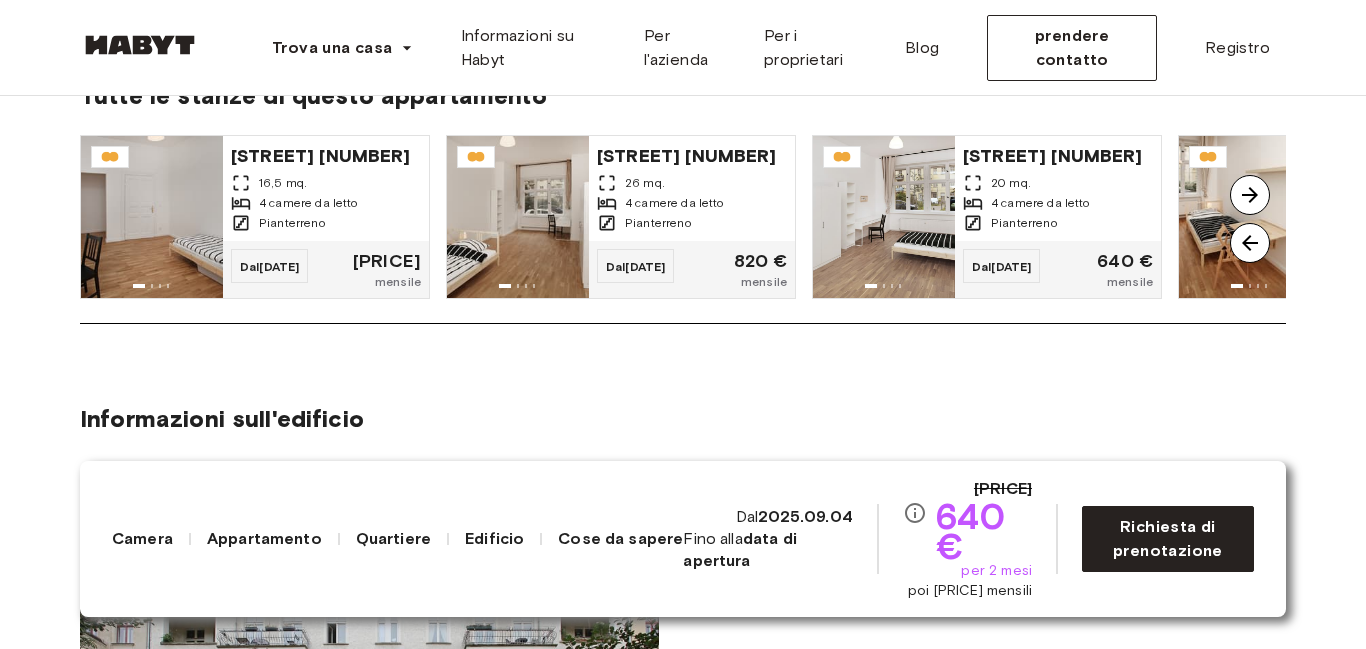 click at bounding box center [1250, 195] 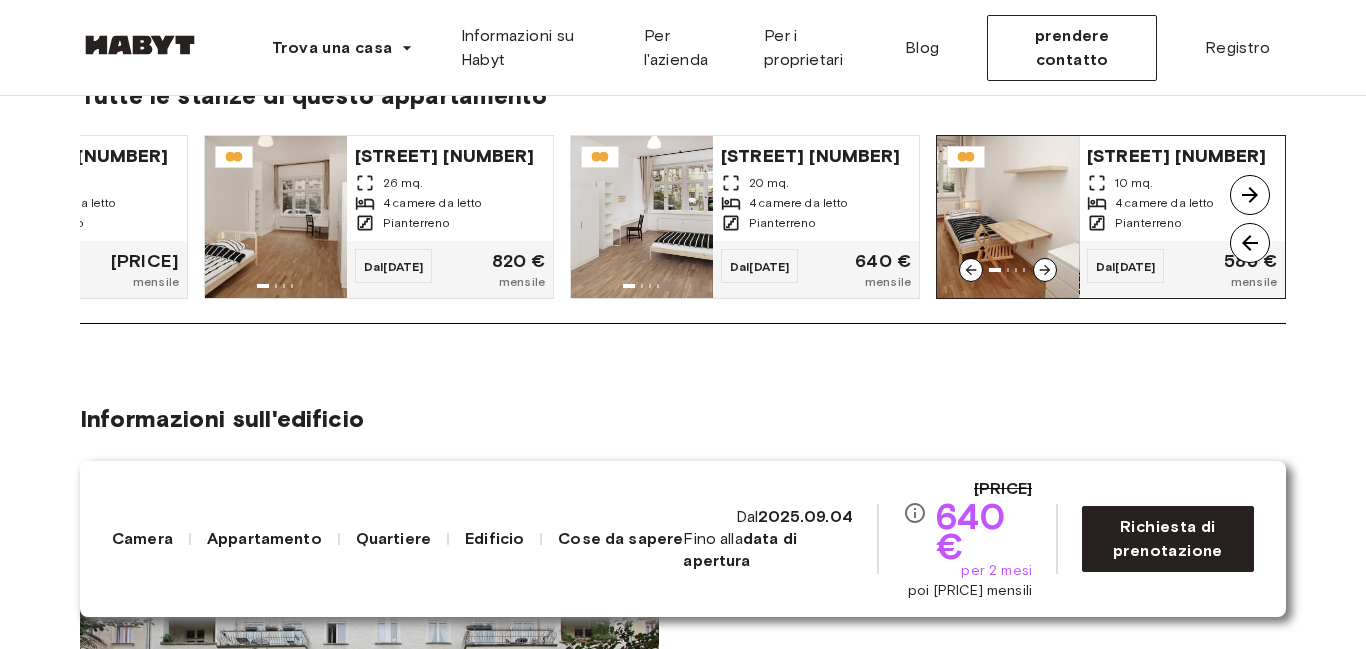 click on "Pianterreno" at bounding box center [1182, 223] 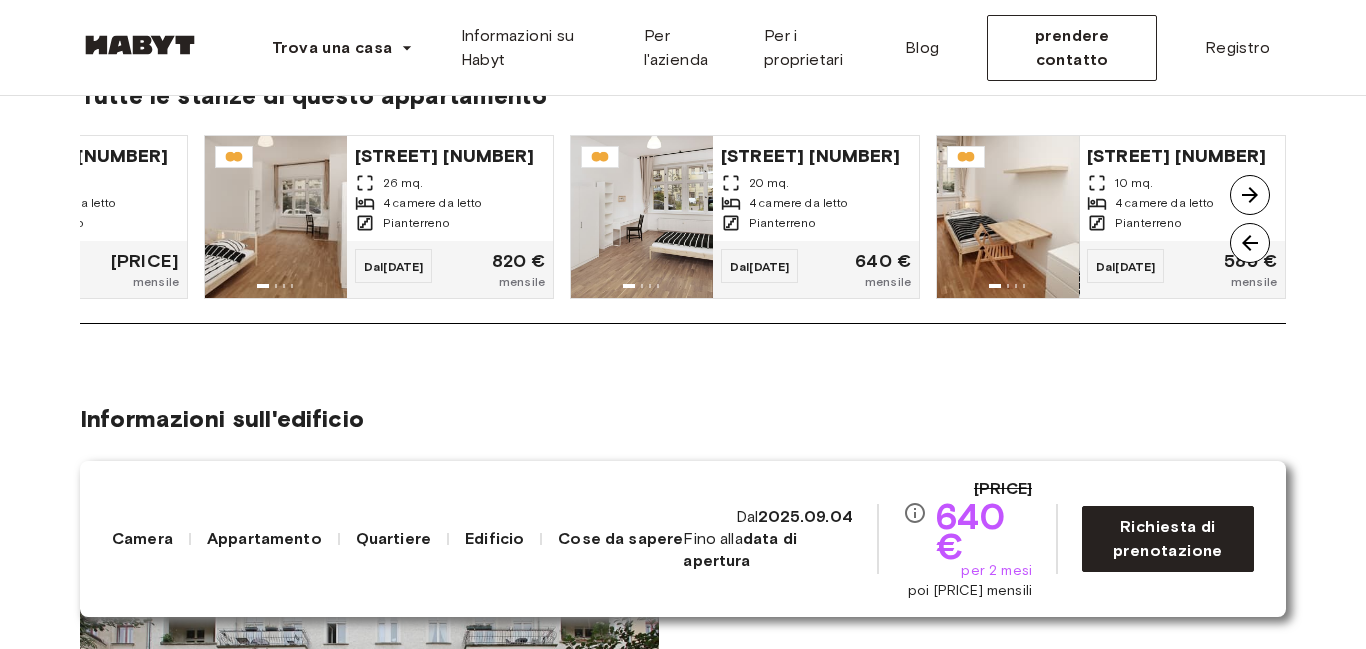 click on "Informazioni sull'edificio" at bounding box center (683, 611) 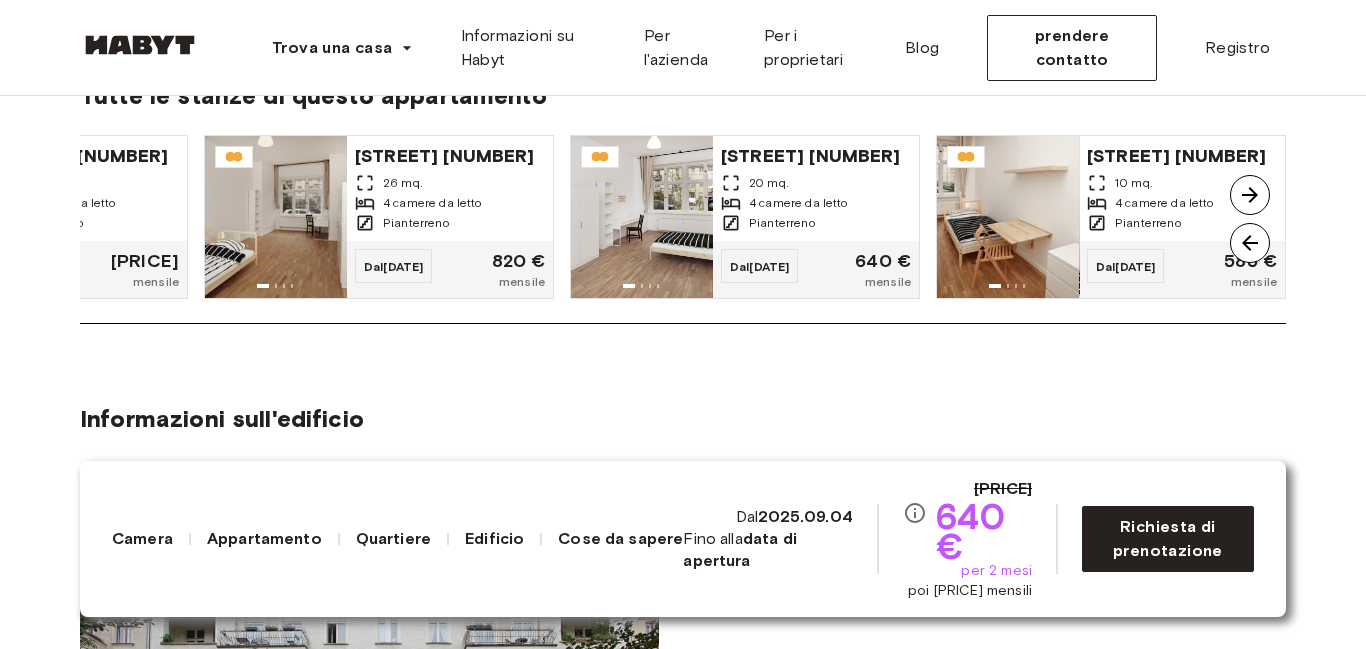 scroll, scrollTop: 1528, scrollLeft: 0, axis: vertical 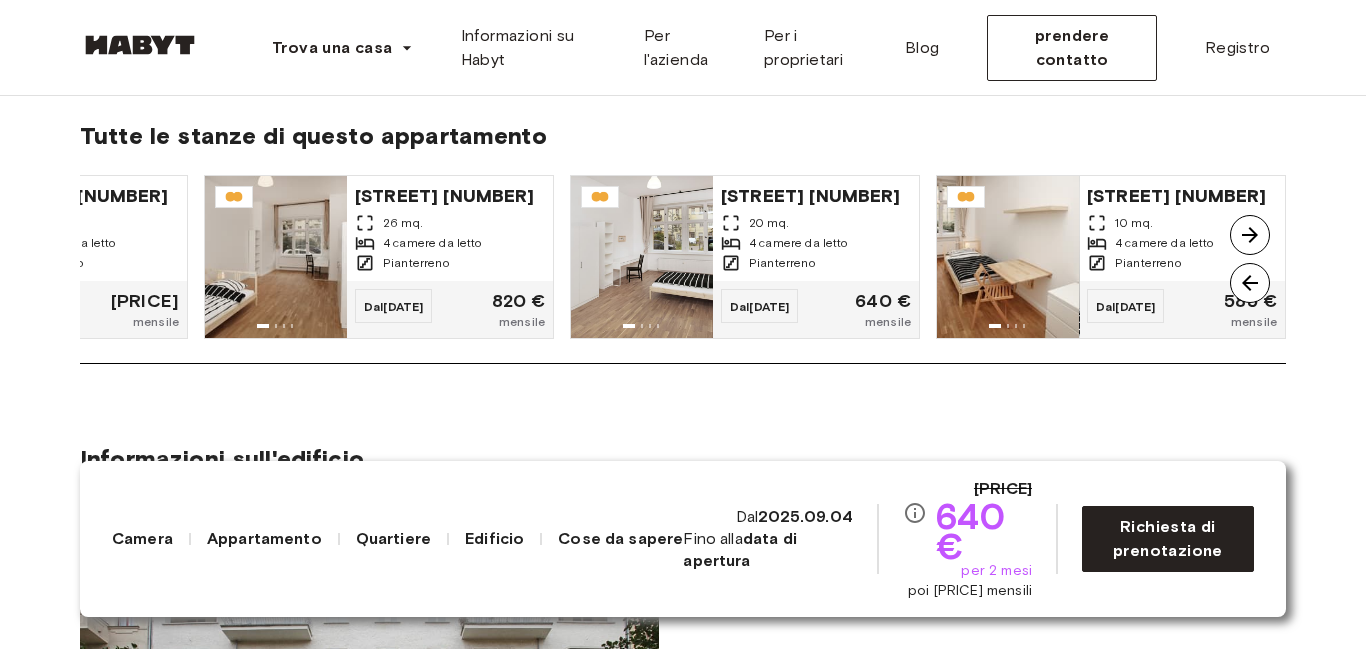 click at bounding box center [1250, 235] 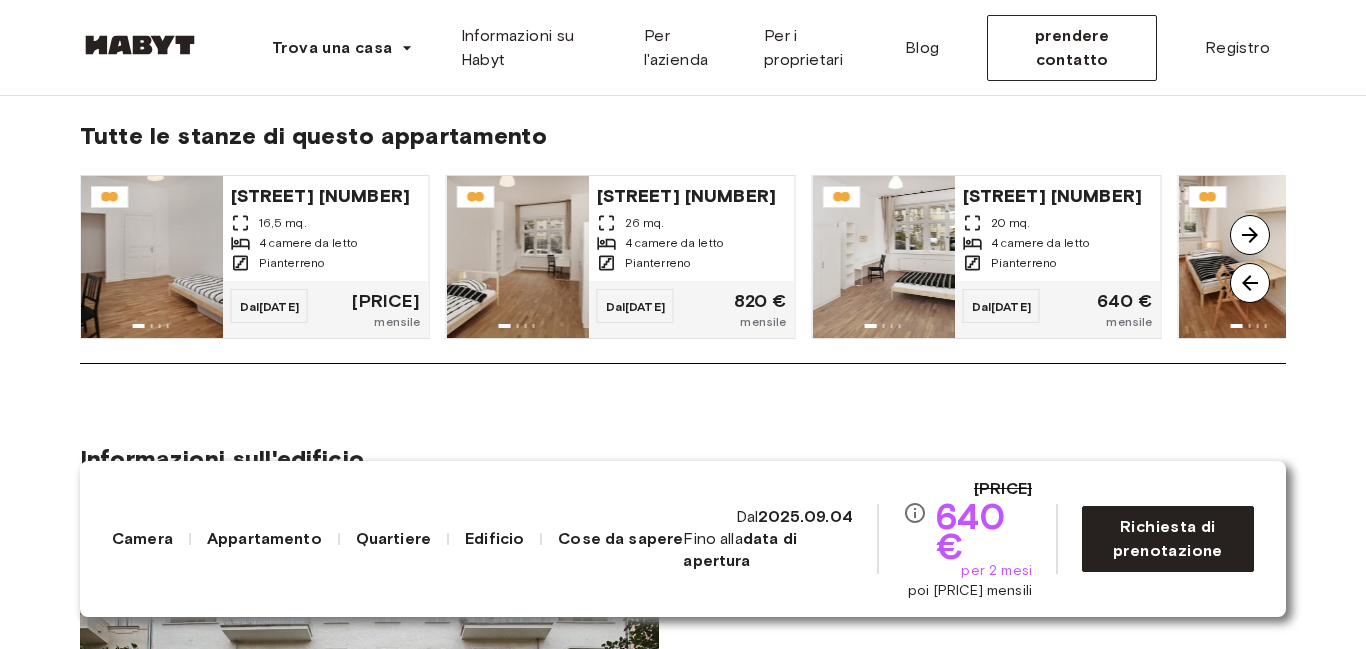 click at bounding box center (1250, 235) 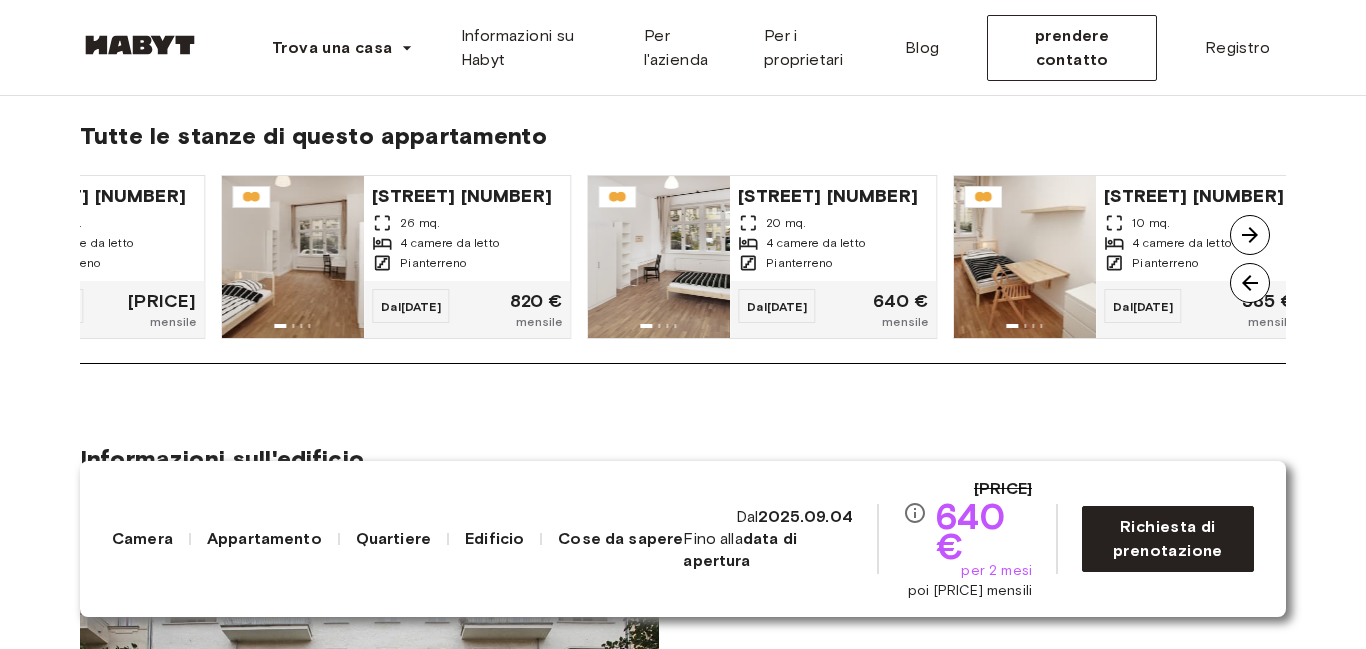 click at bounding box center [1250, 235] 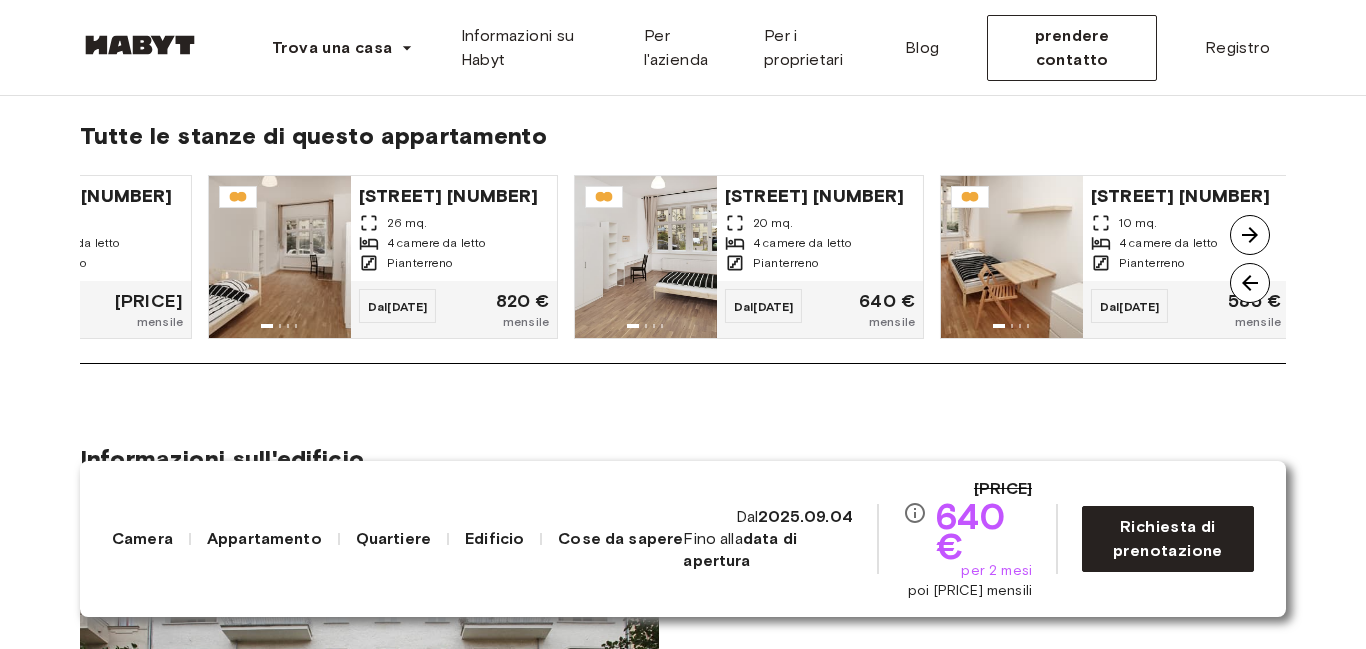 click at bounding box center (1250, 235) 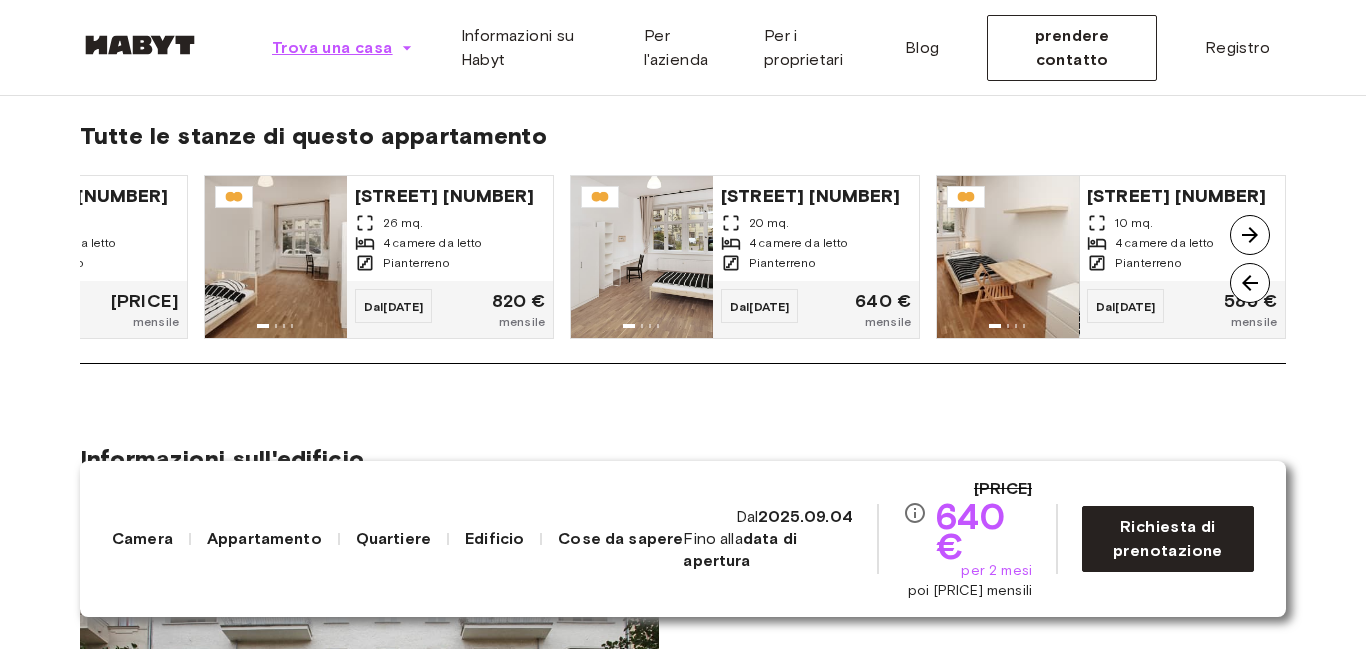 click on "Trova una casa" at bounding box center (332, 47) 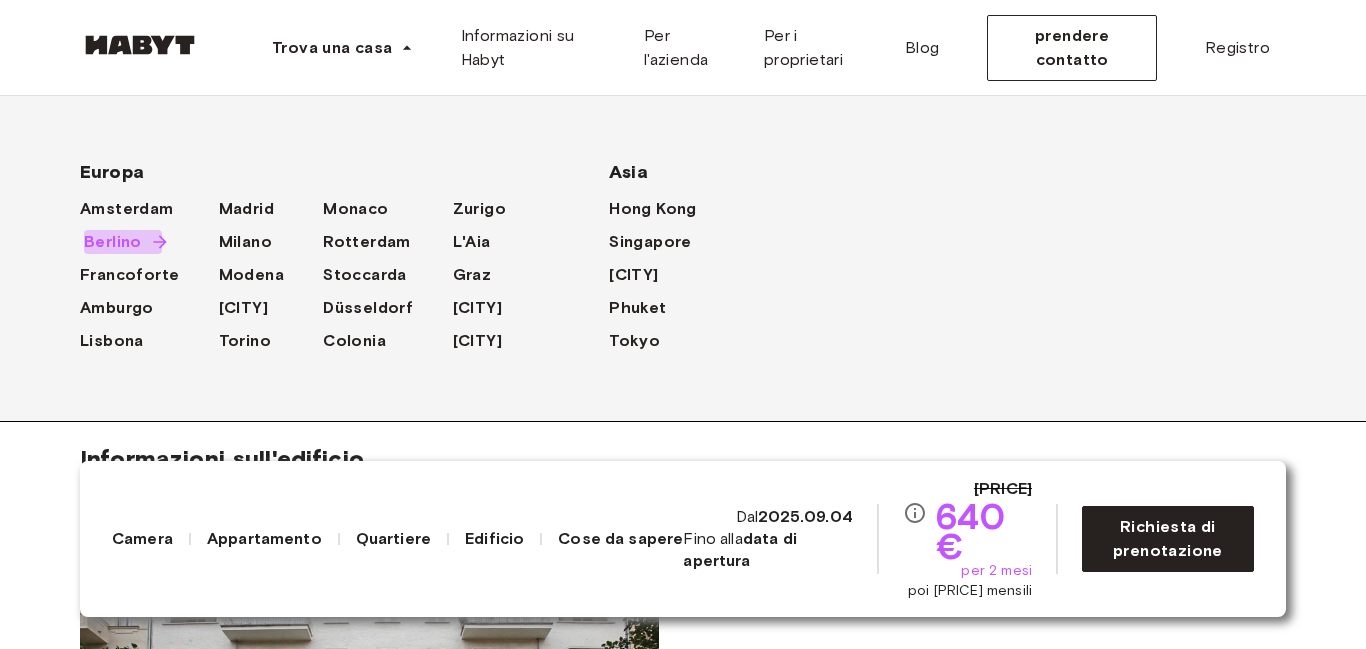 click on "Berlino" at bounding box center [113, 241] 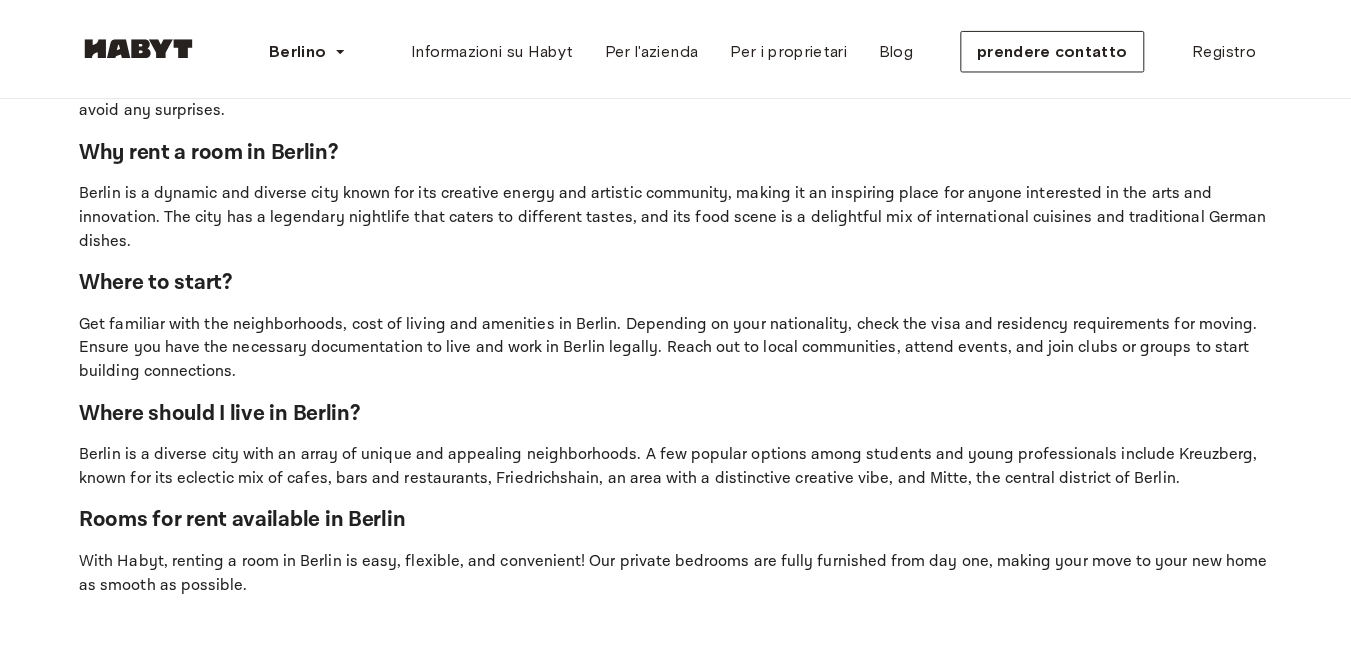 scroll, scrollTop: 0, scrollLeft: 0, axis: both 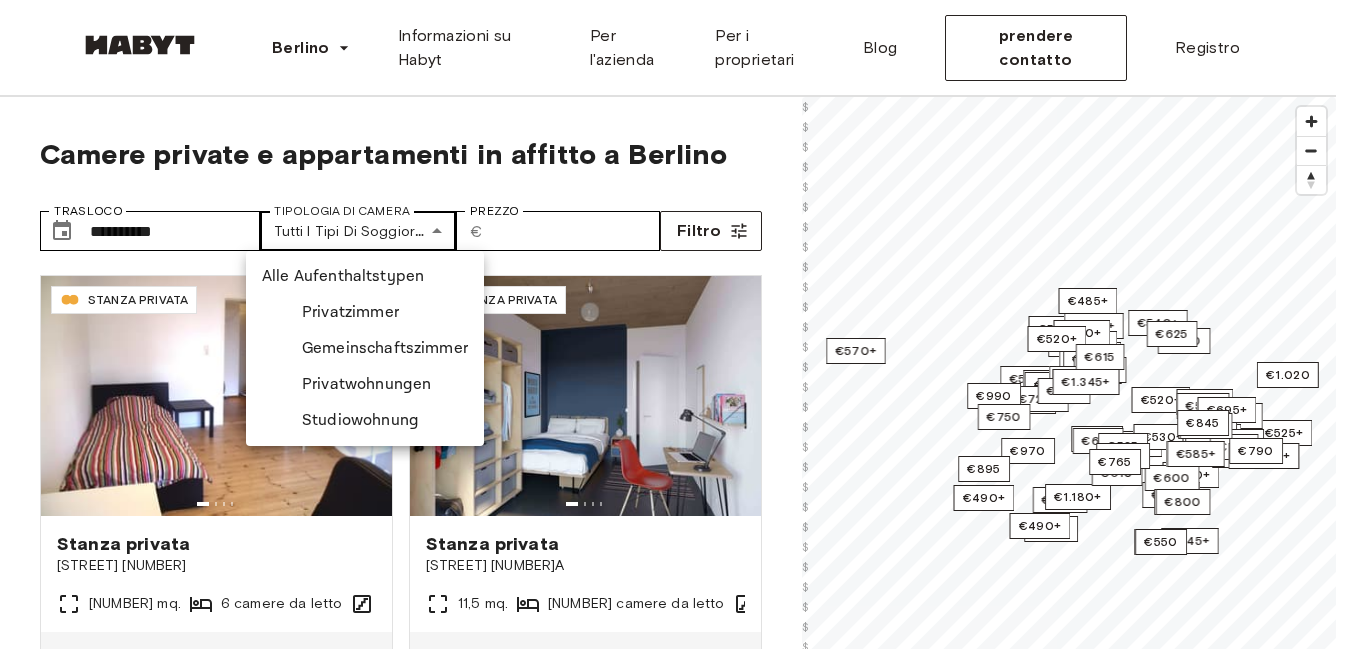 click on "**********" at bounding box center (675, 2407) 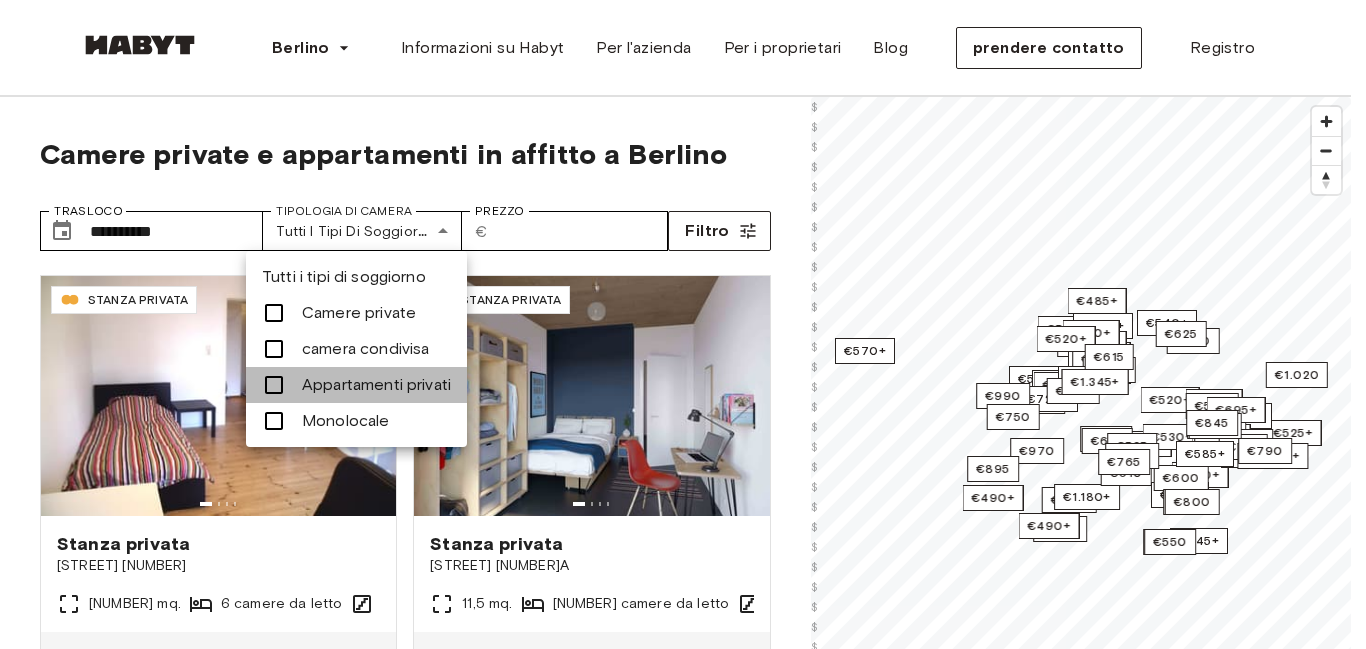 click at bounding box center (274, 313) 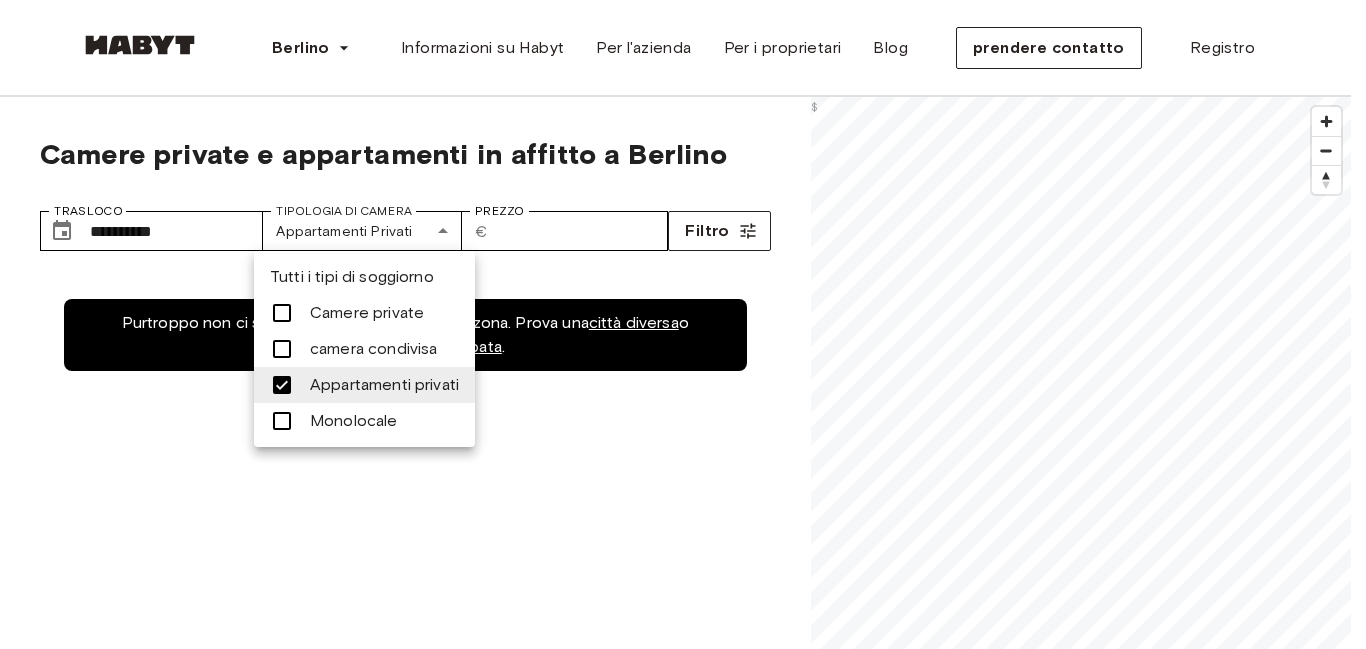 click at bounding box center (683, 324) 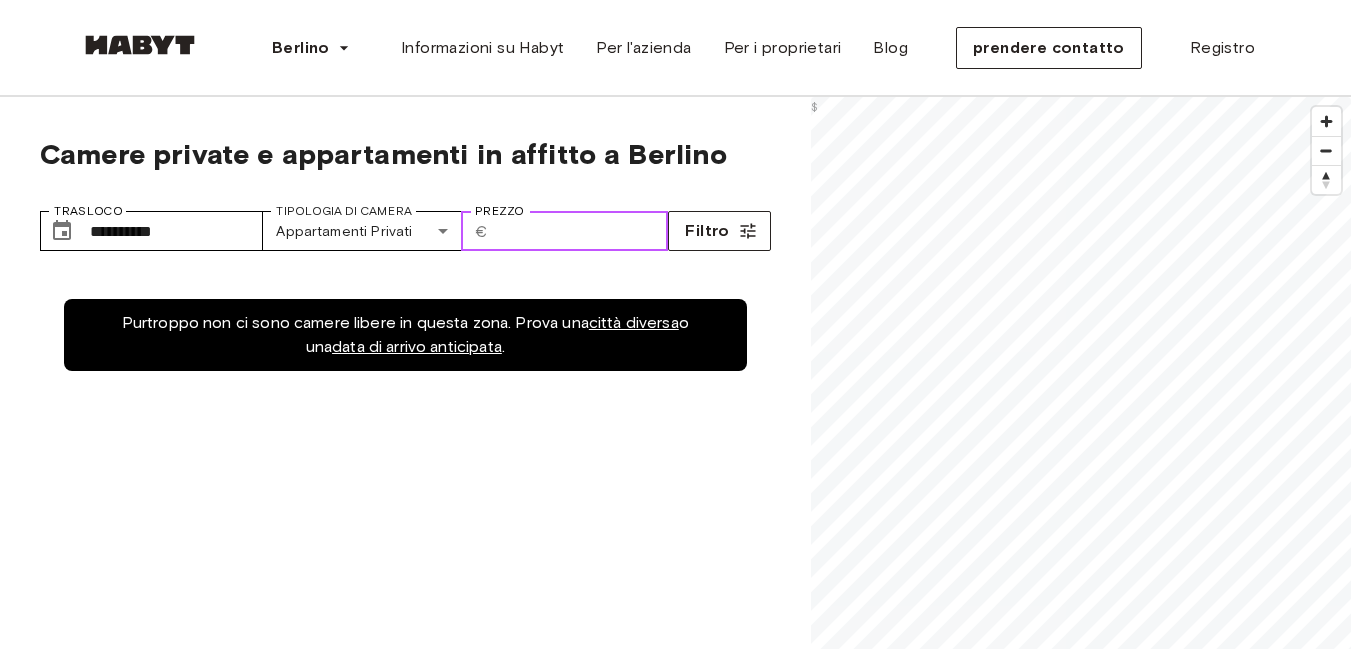 click on "Prezzo" at bounding box center (581, 231) 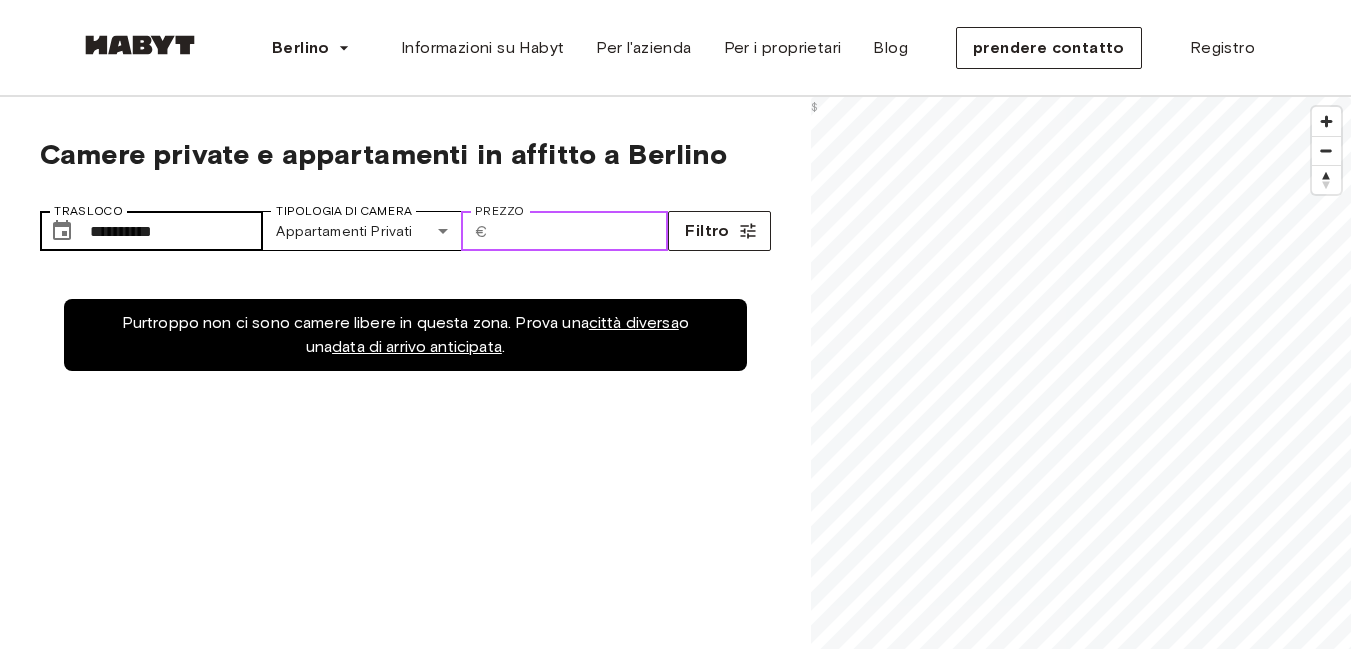 type on "****" 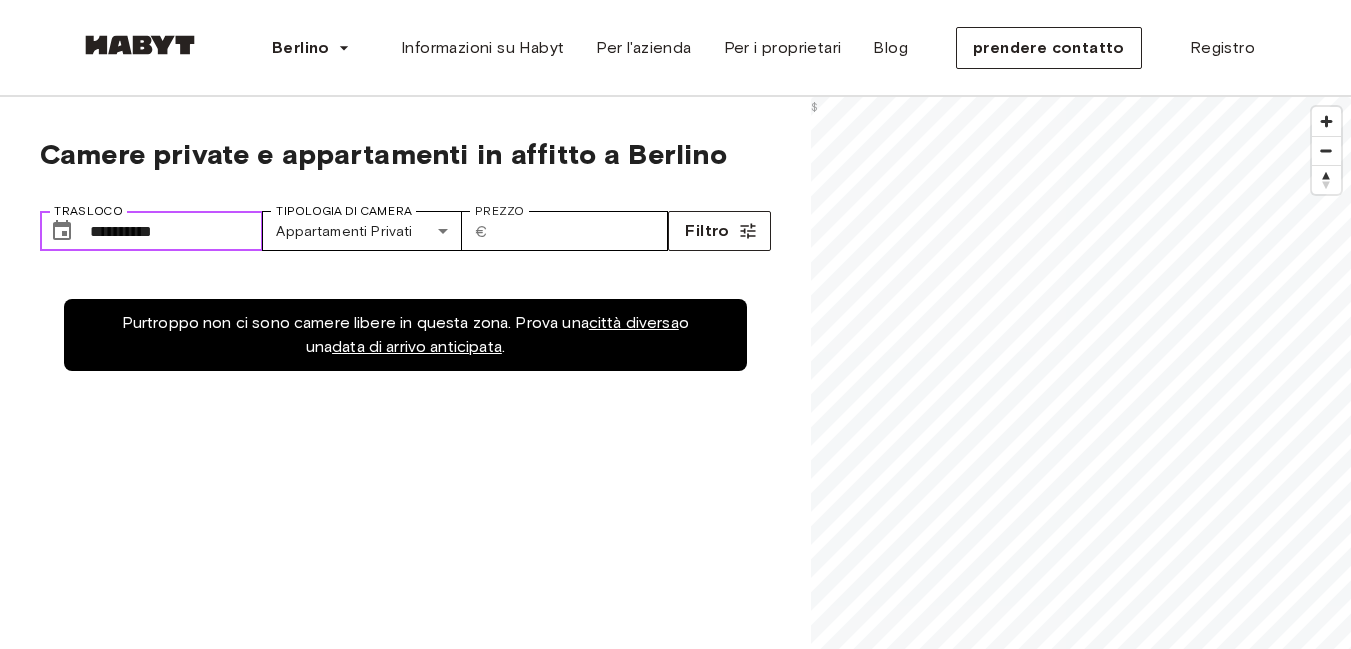 click on "**********" at bounding box center [176, 231] 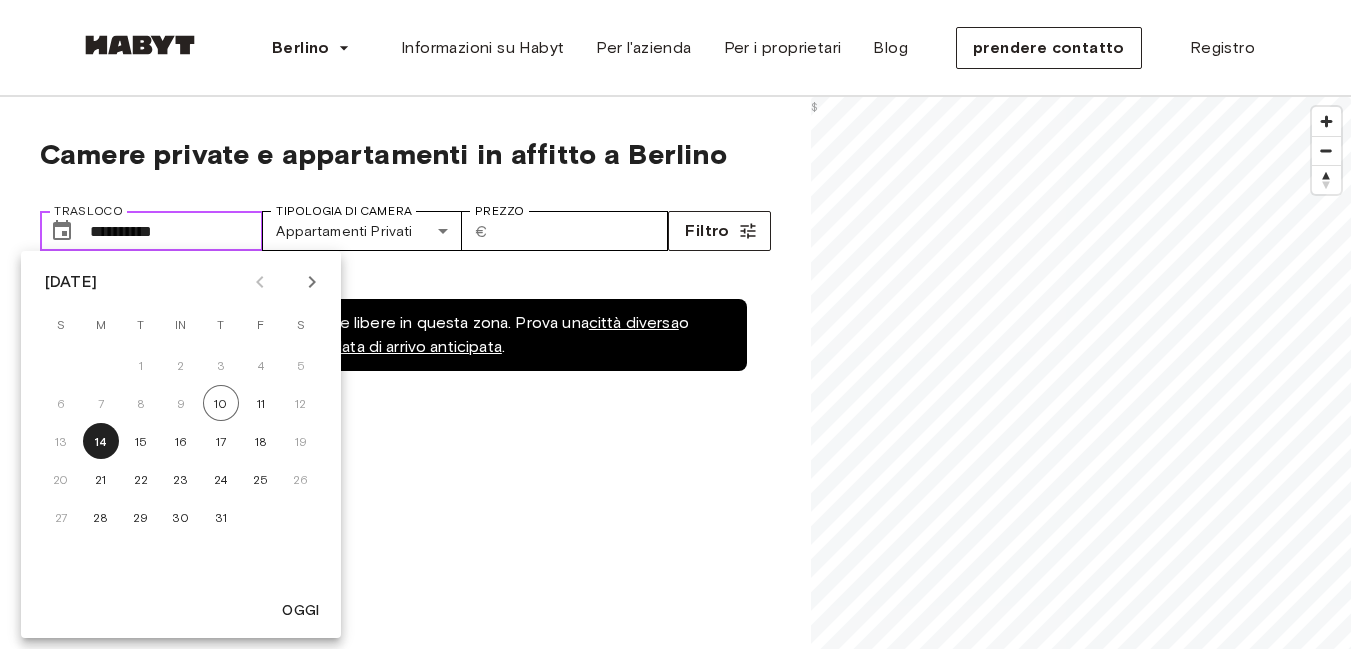 drag, startPoint x: 165, startPoint y: 227, endPoint x: 90, endPoint y: 233, distance: 75.23962 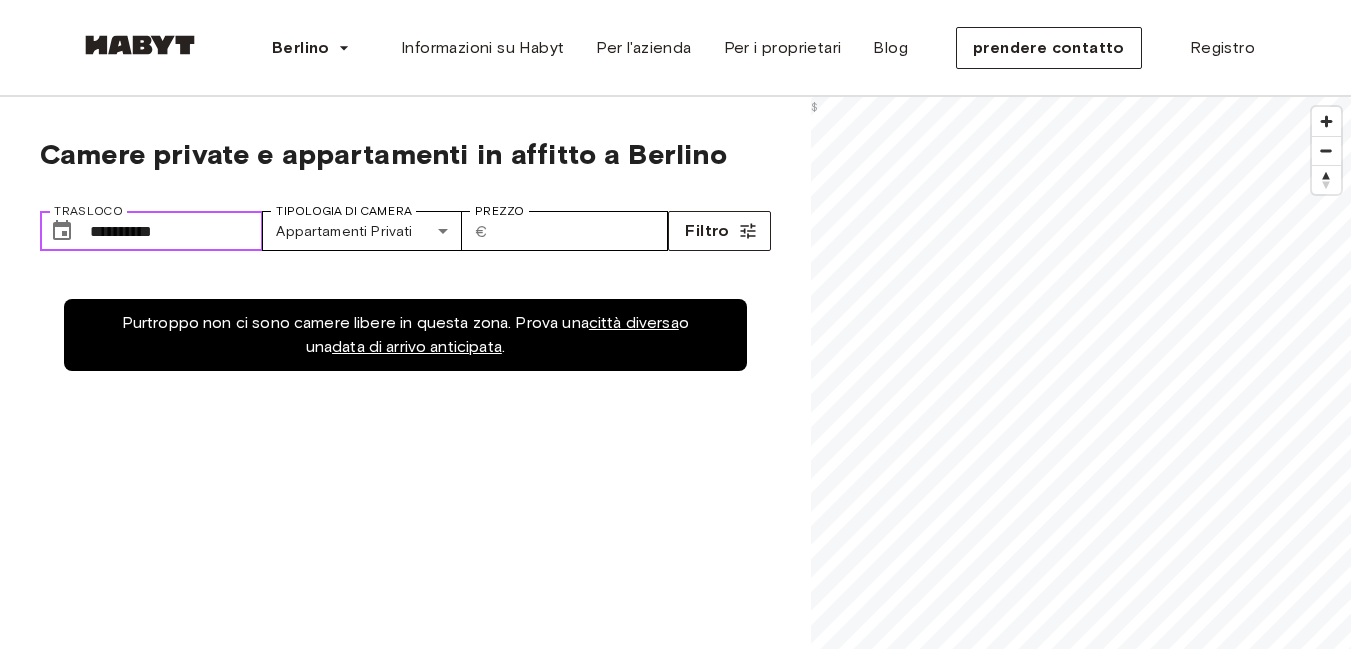 click on "**********" at bounding box center [176, 231] 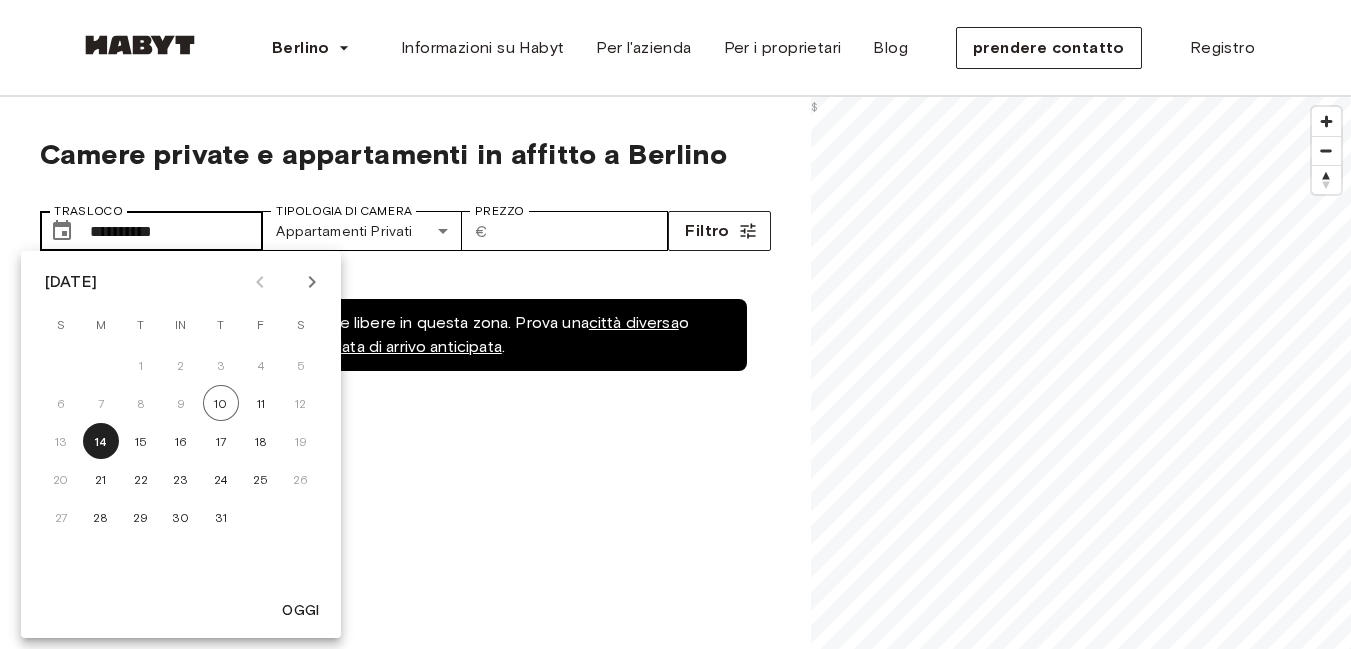 type 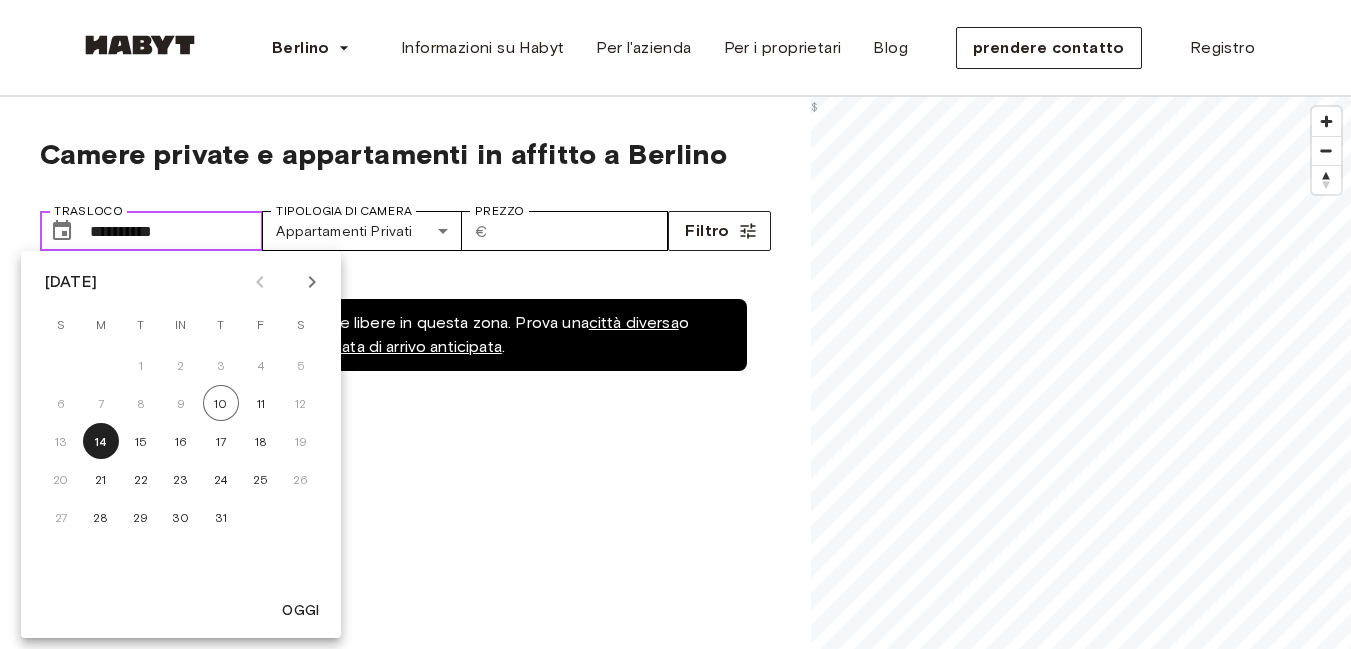 click on "**********" at bounding box center (176, 231) 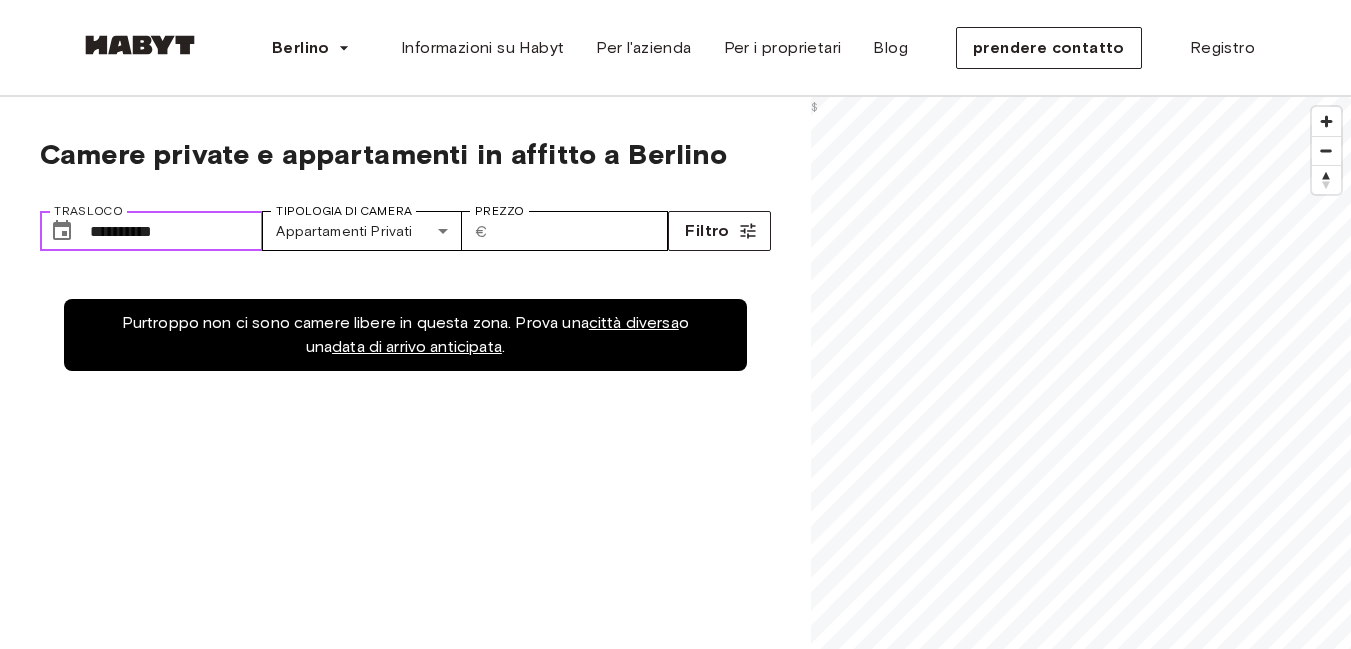click on "**********" at bounding box center (176, 231) 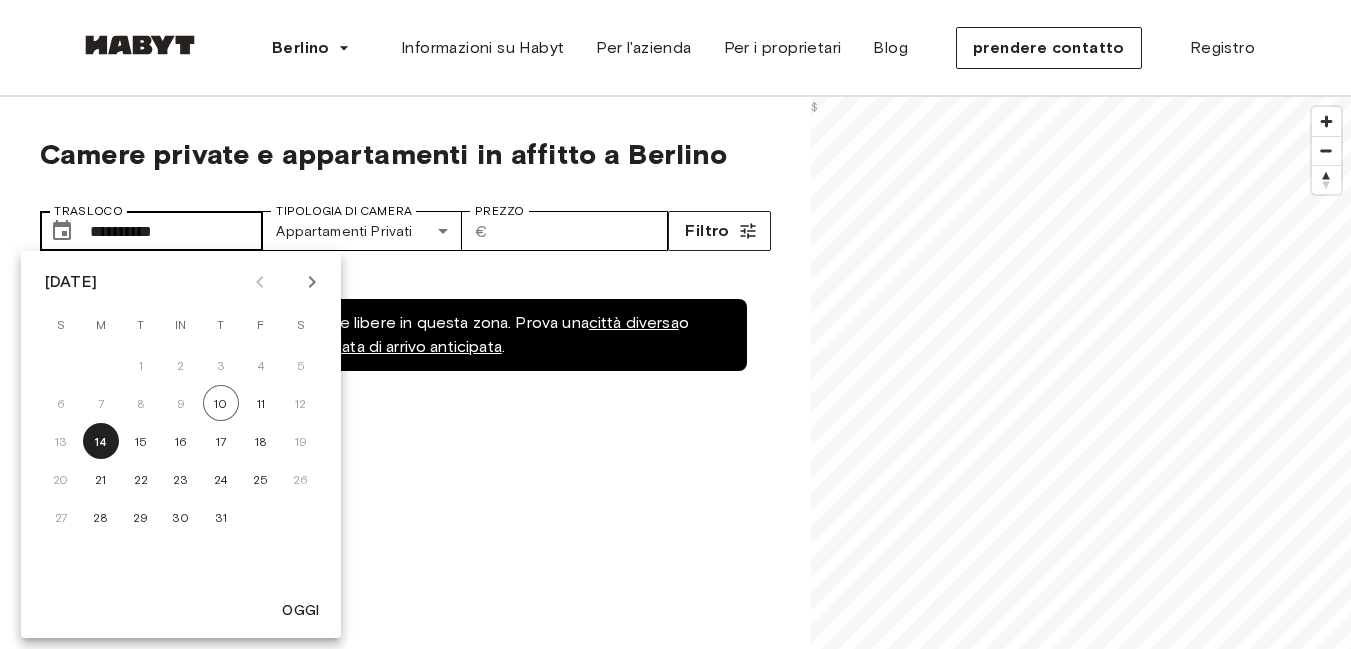 type 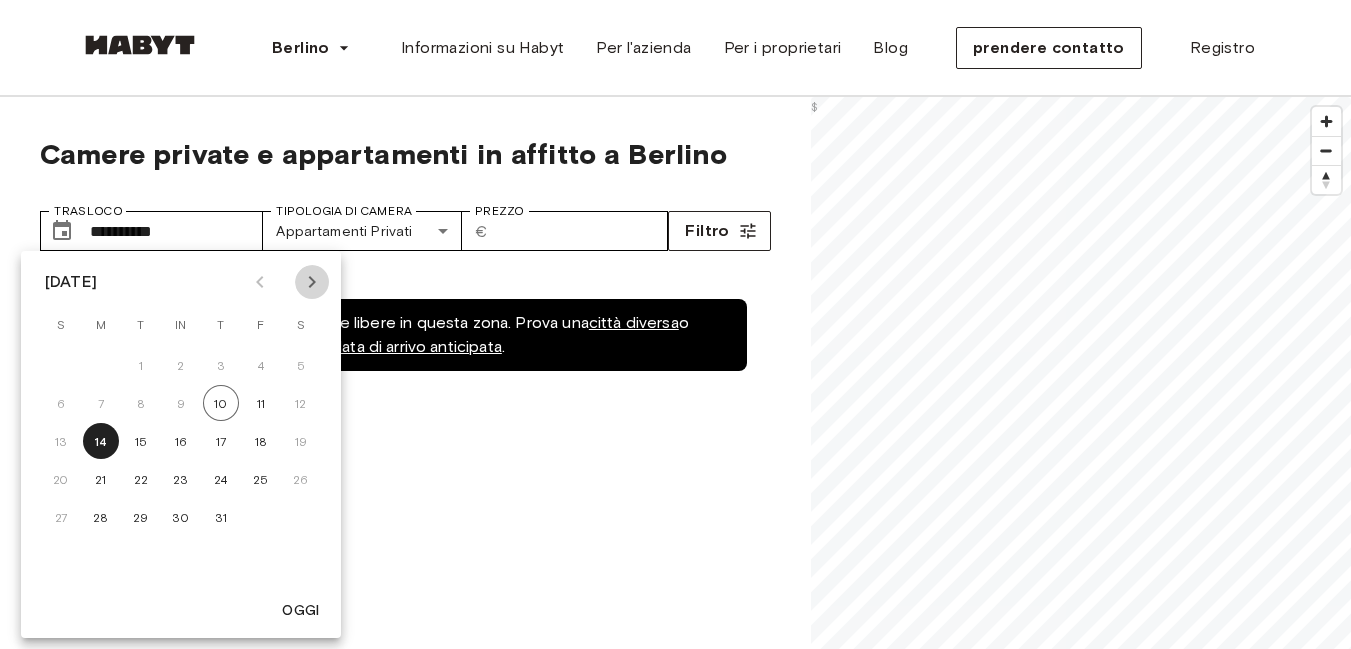 click at bounding box center [312, 282] 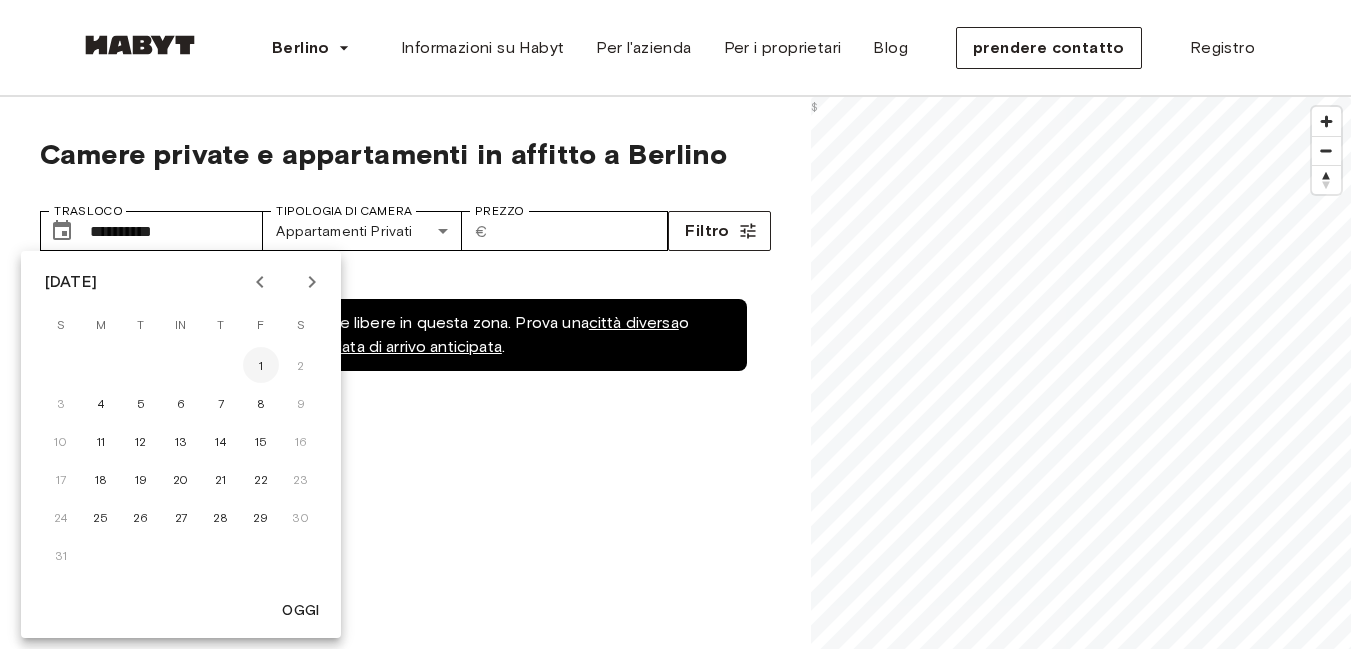 click on "1" at bounding box center [261, 365] 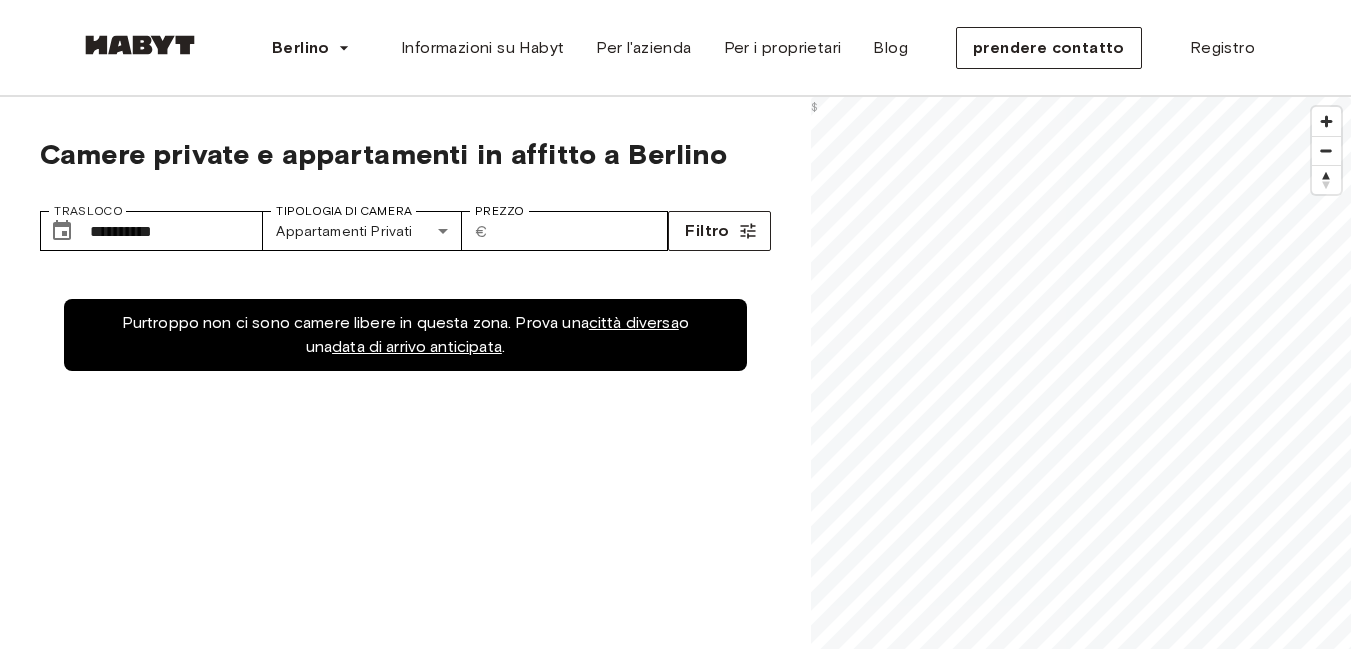 click on "Tipologia di camera Prezzo ​ € **** Prezzo Filtro" at bounding box center [405, 223] 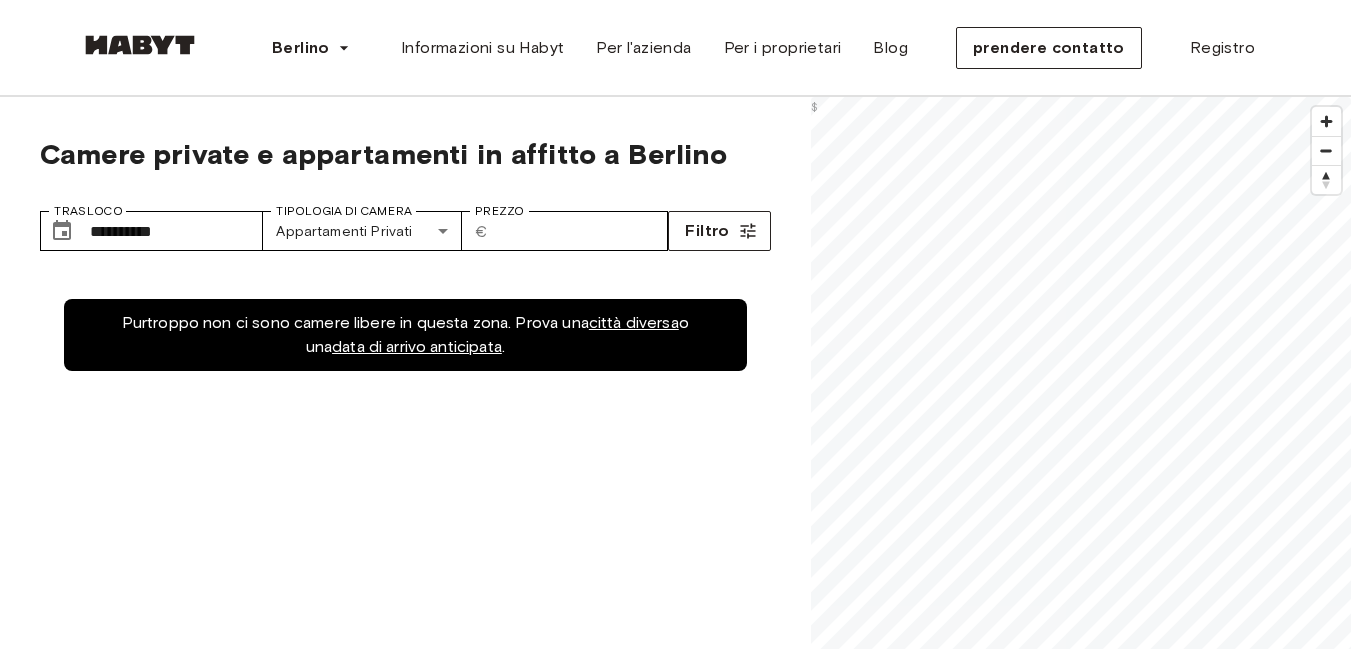 click on "Purtroppo non ci sono camere libere in questa zona. Prova una città diversa o una data di arrivo anticipata ." at bounding box center (405, 599) 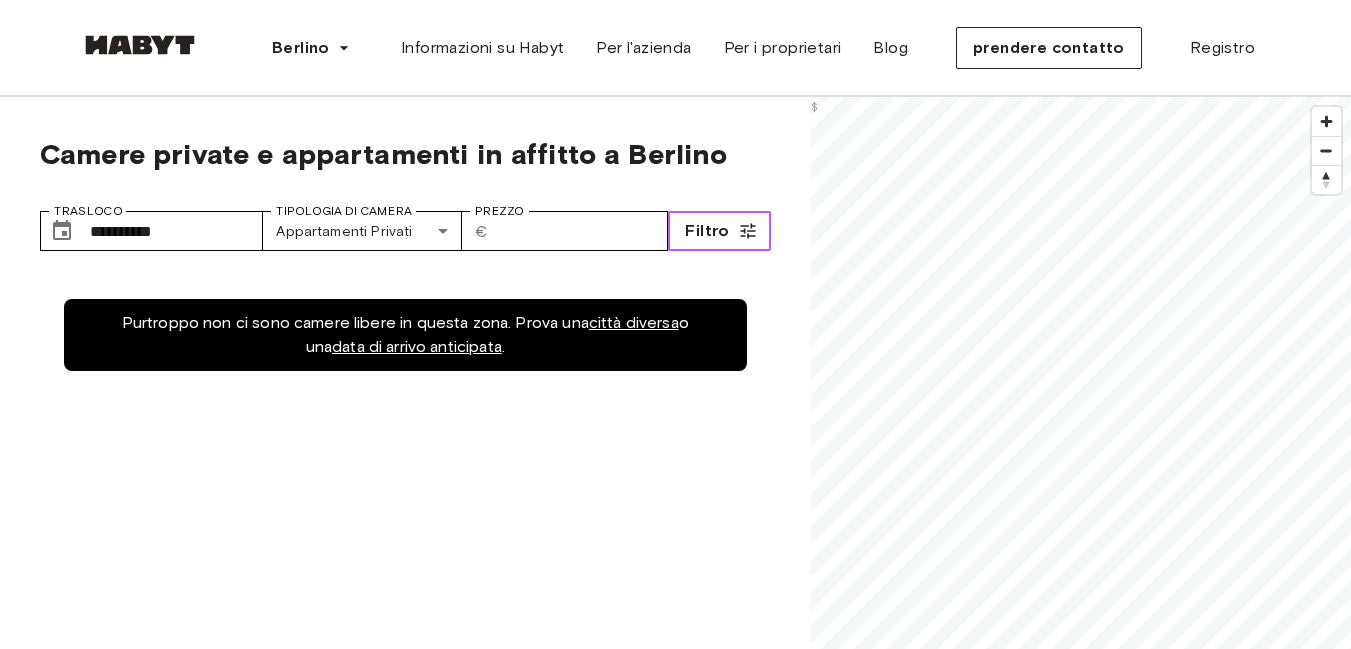 click on "Filtro" at bounding box center [707, 230] 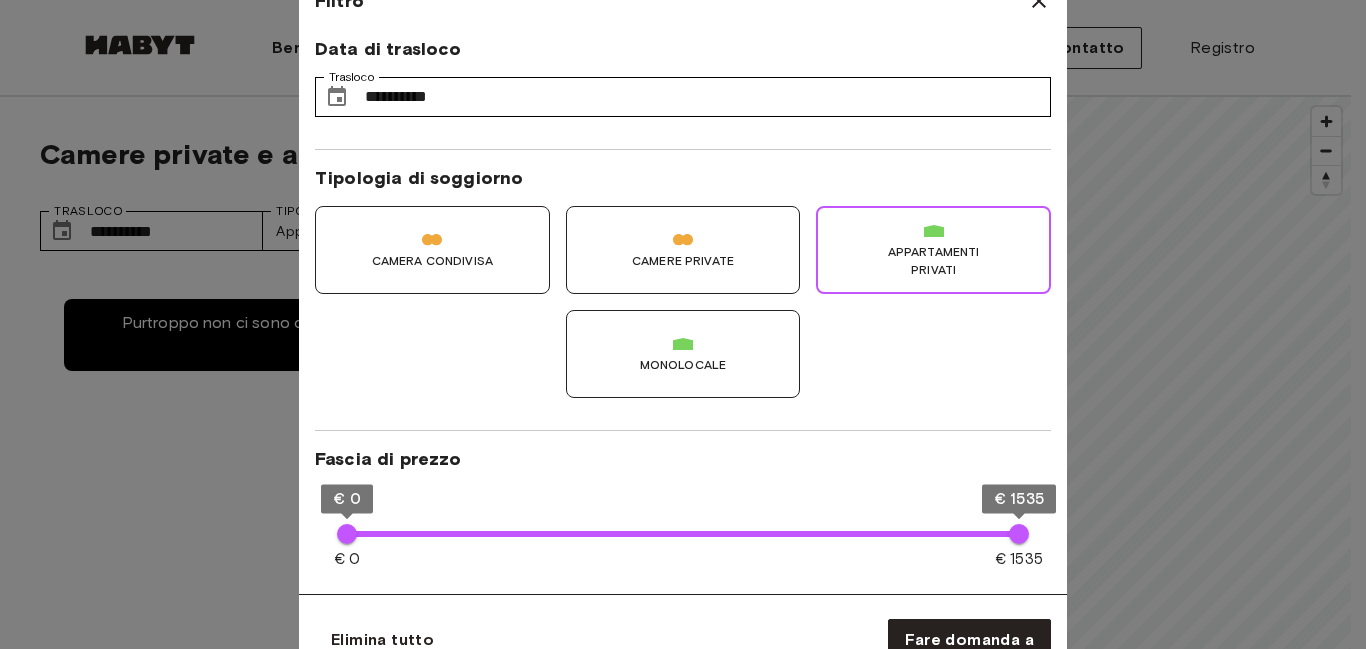 click on "Appartamenti privati" at bounding box center (933, 261) 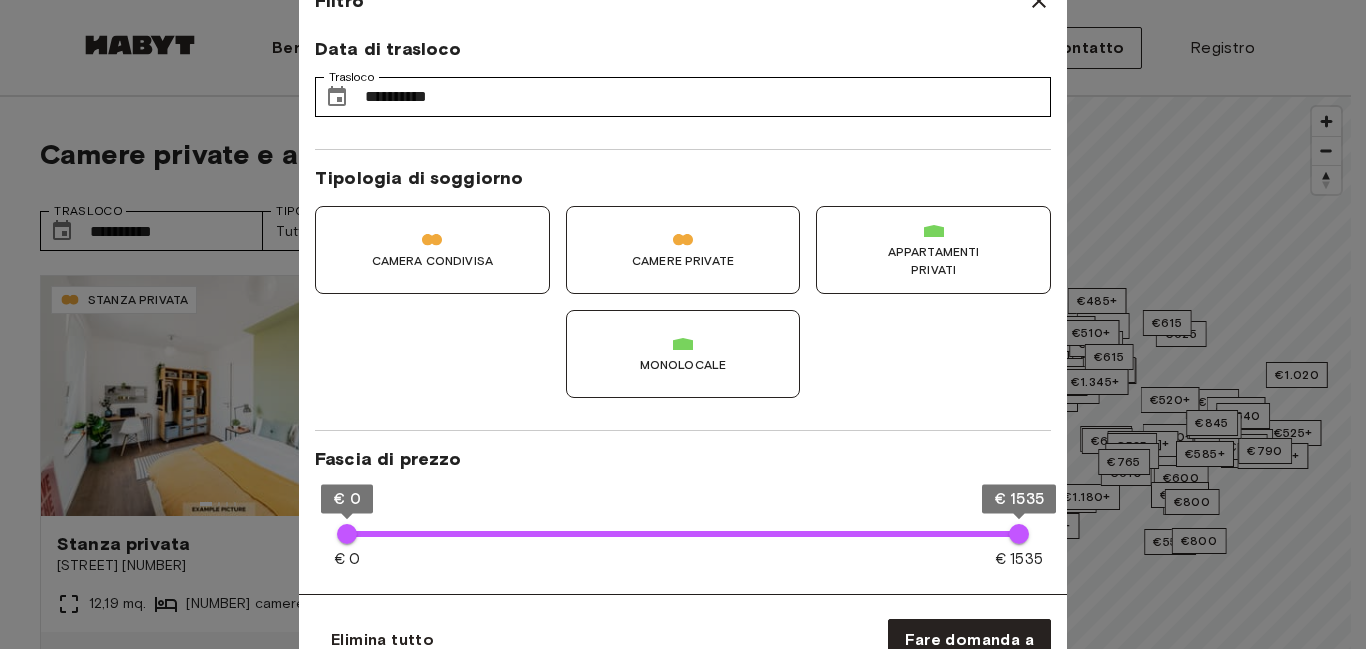 click at bounding box center [683, 324] 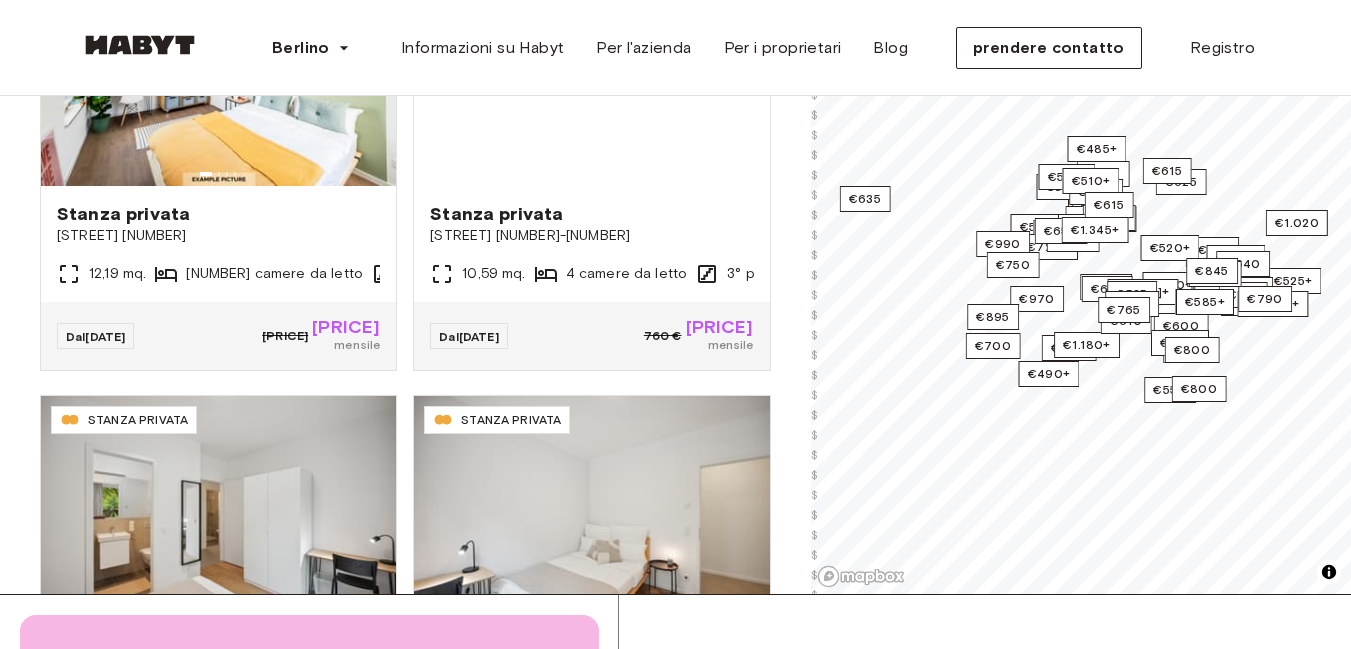 scroll, scrollTop: 322, scrollLeft: 0, axis: vertical 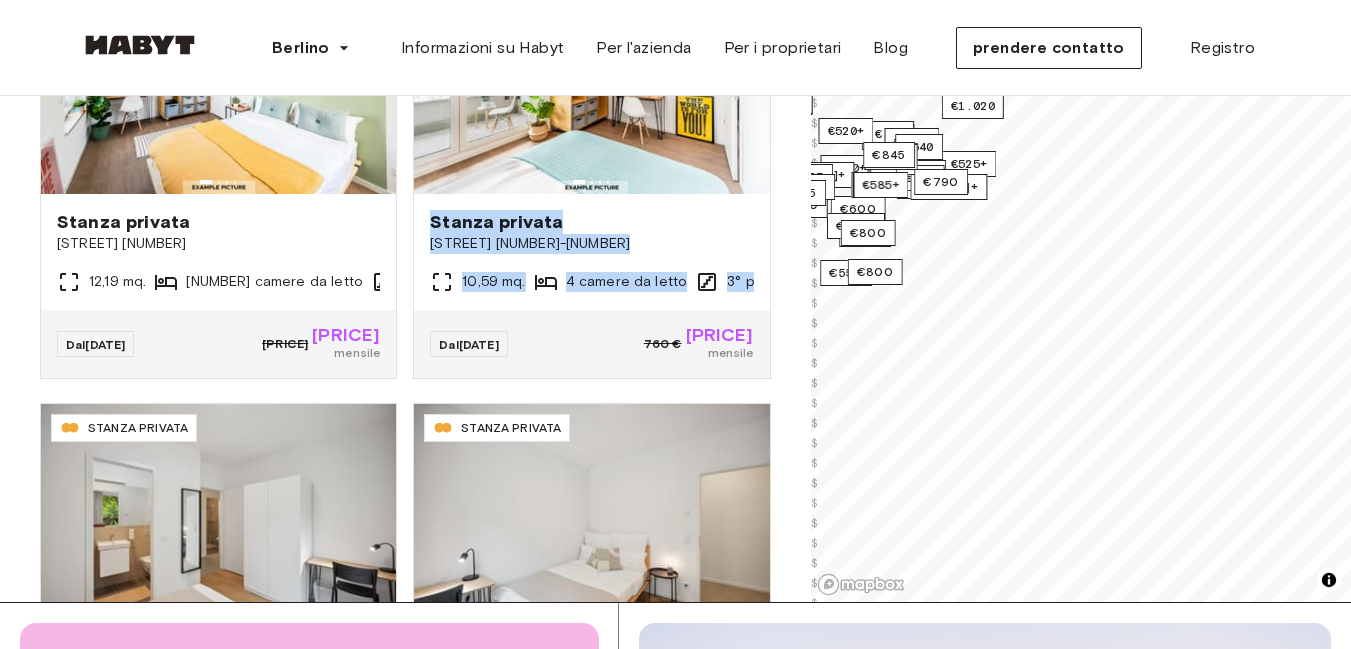drag, startPoint x: 803, startPoint y: 263, endPoint x: 781, endPoint y: 165, distance: 100.43903 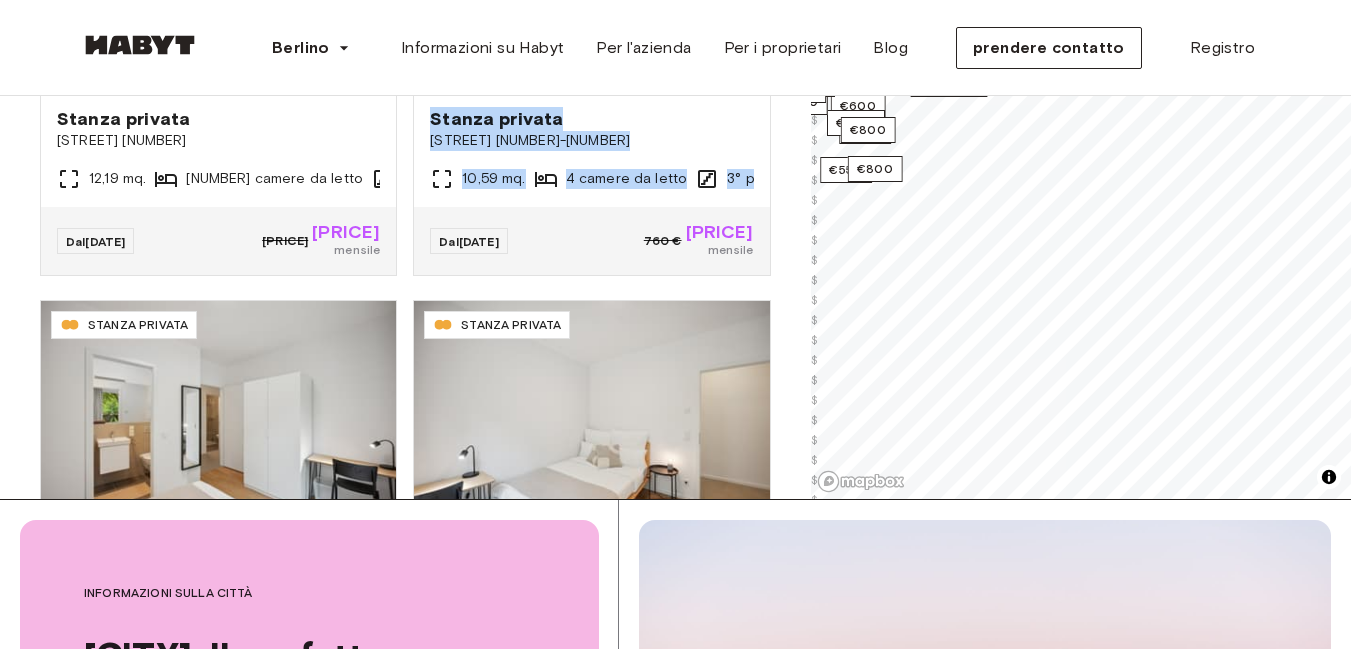 scroll, scrollTop: 189, scrollLeft: 0, axis: vertical 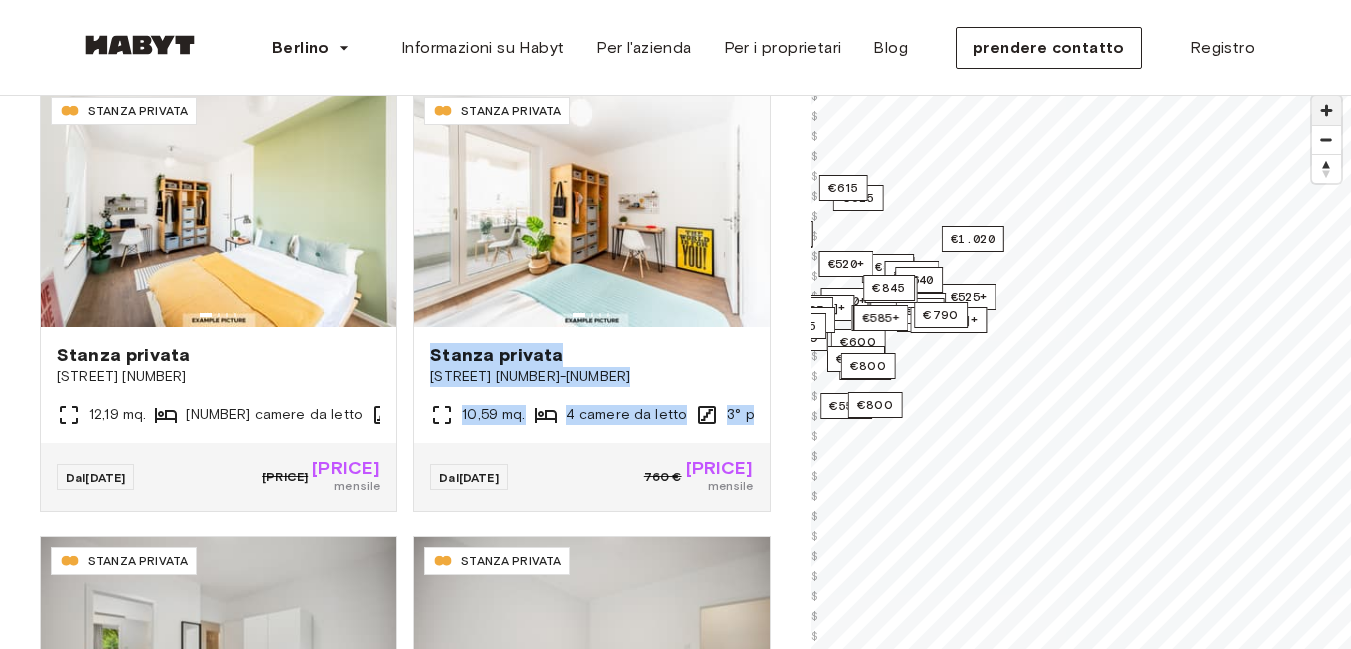 click at bounding box center (1326, 110) 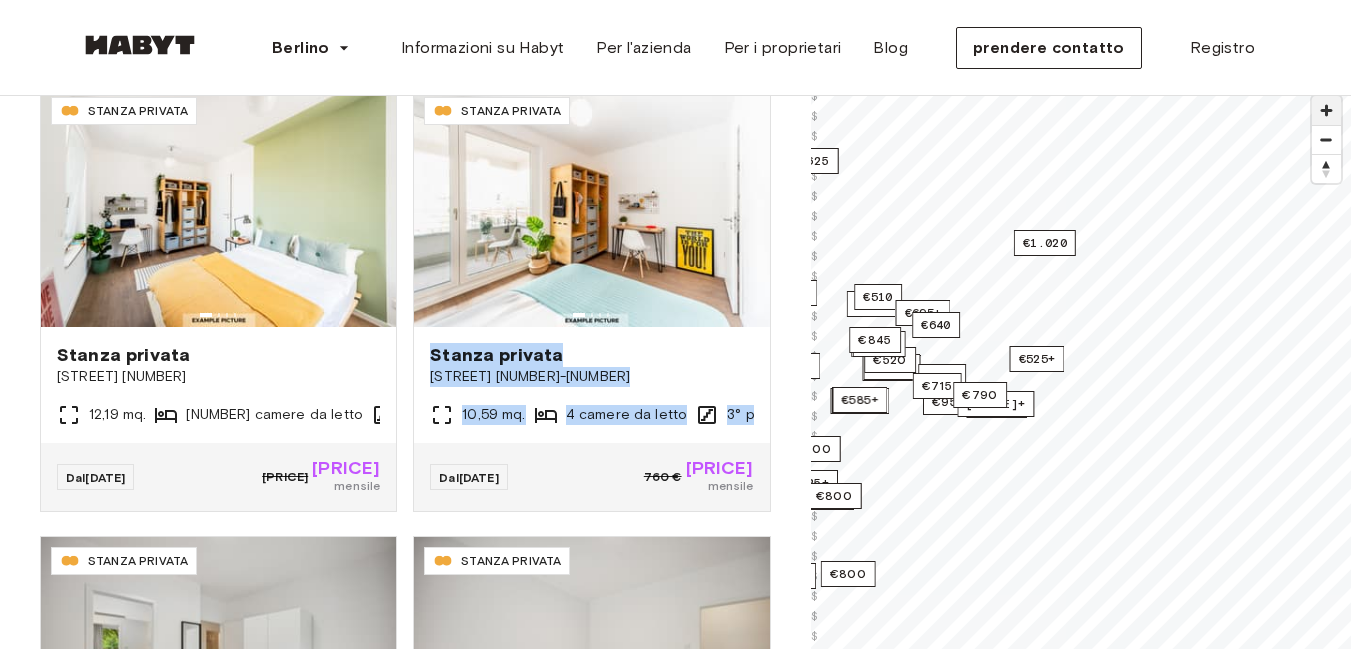 click at bounding box center (1326, 110) 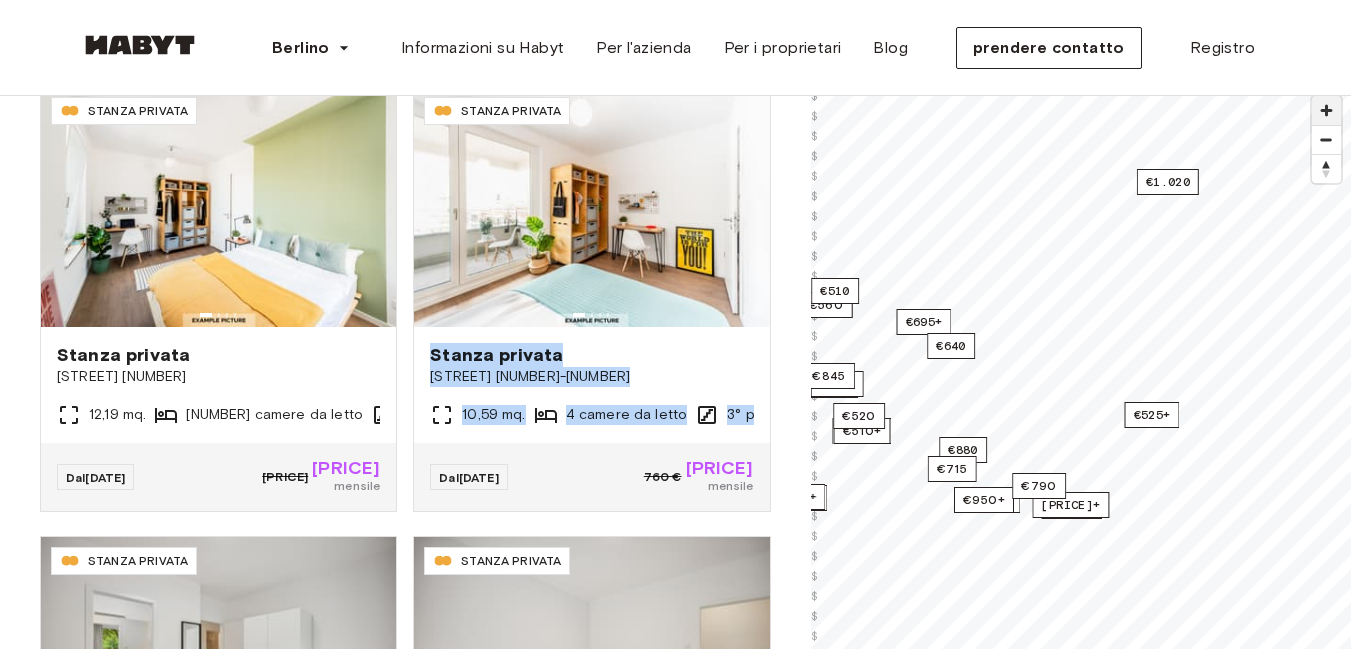 click at bounding box center [1326, 110] 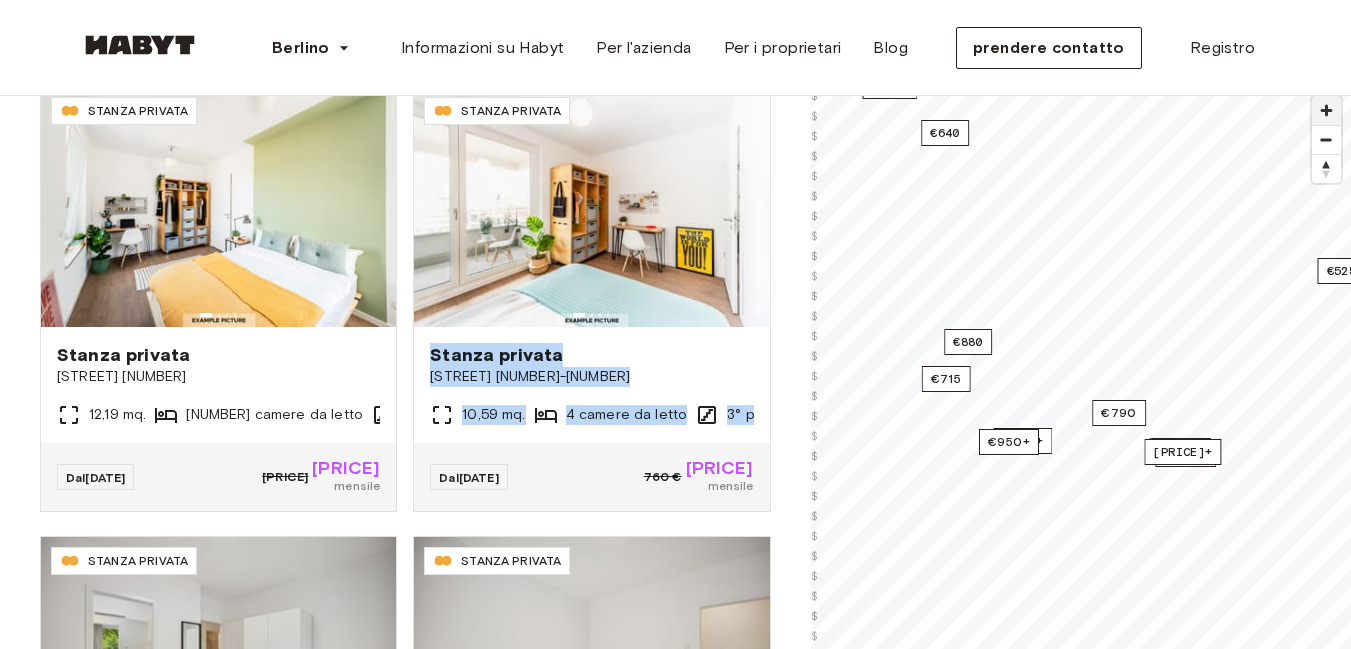 click at bounding box center (1326, 110) 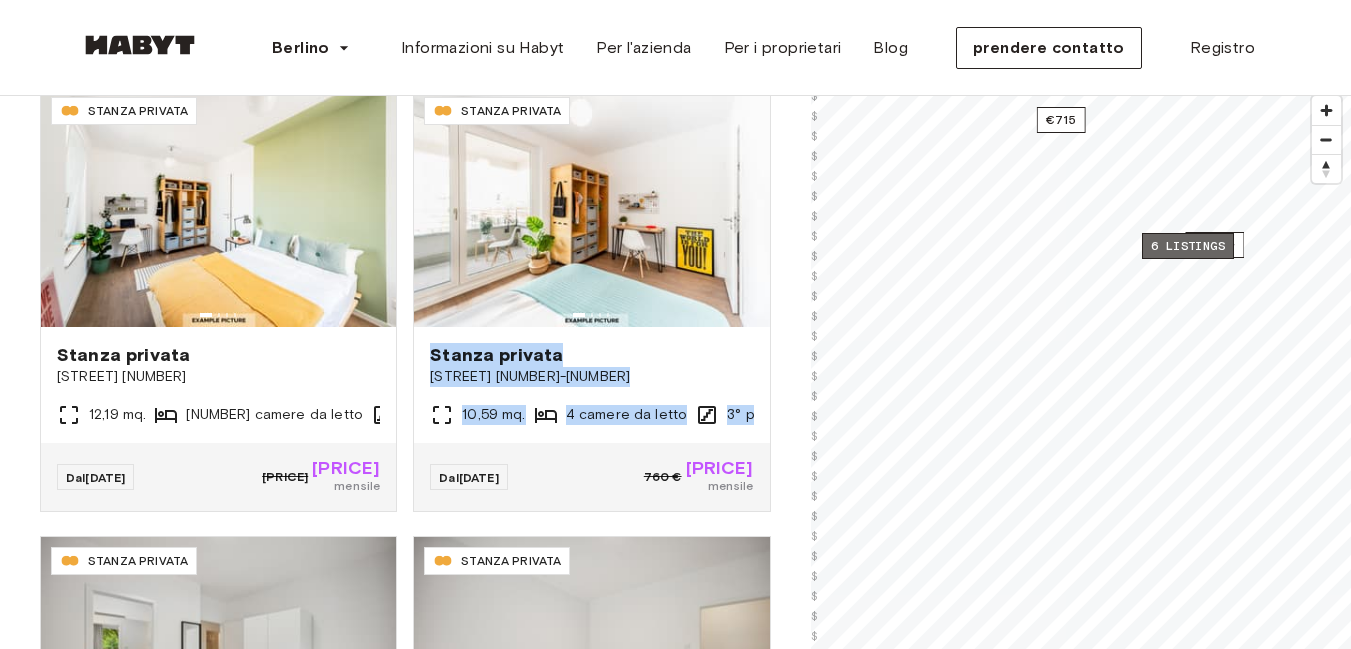 click on "6 listings" at bounding box center (1188, 246) 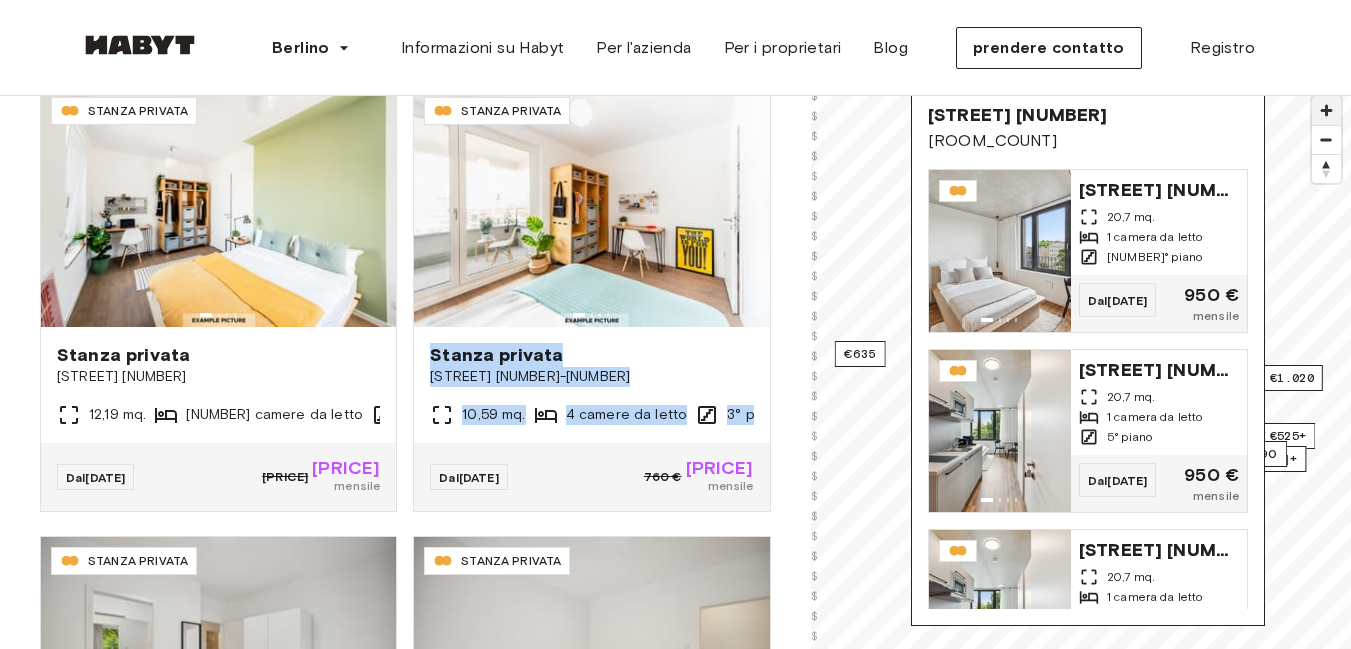 click at bounding box center (1326, 110) 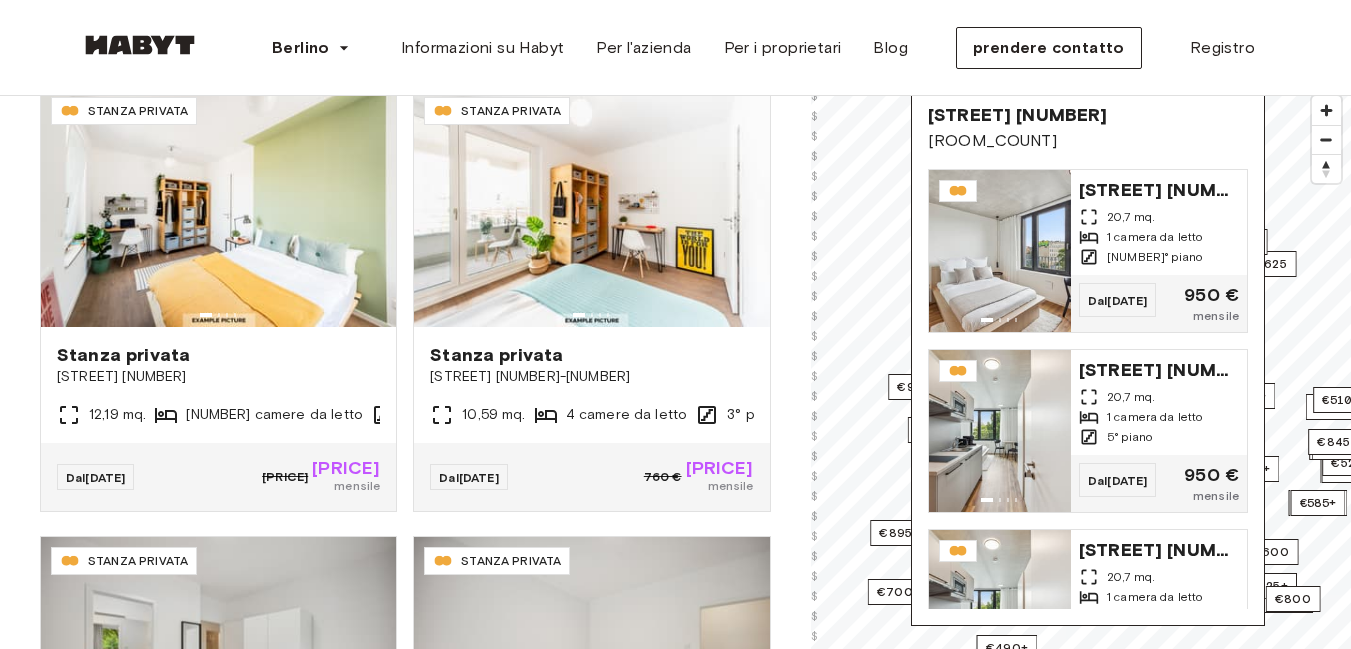 click on "Via [STREET] [NUMBER] [ROOM_COUNT]" at bounding box center [1088, 128] 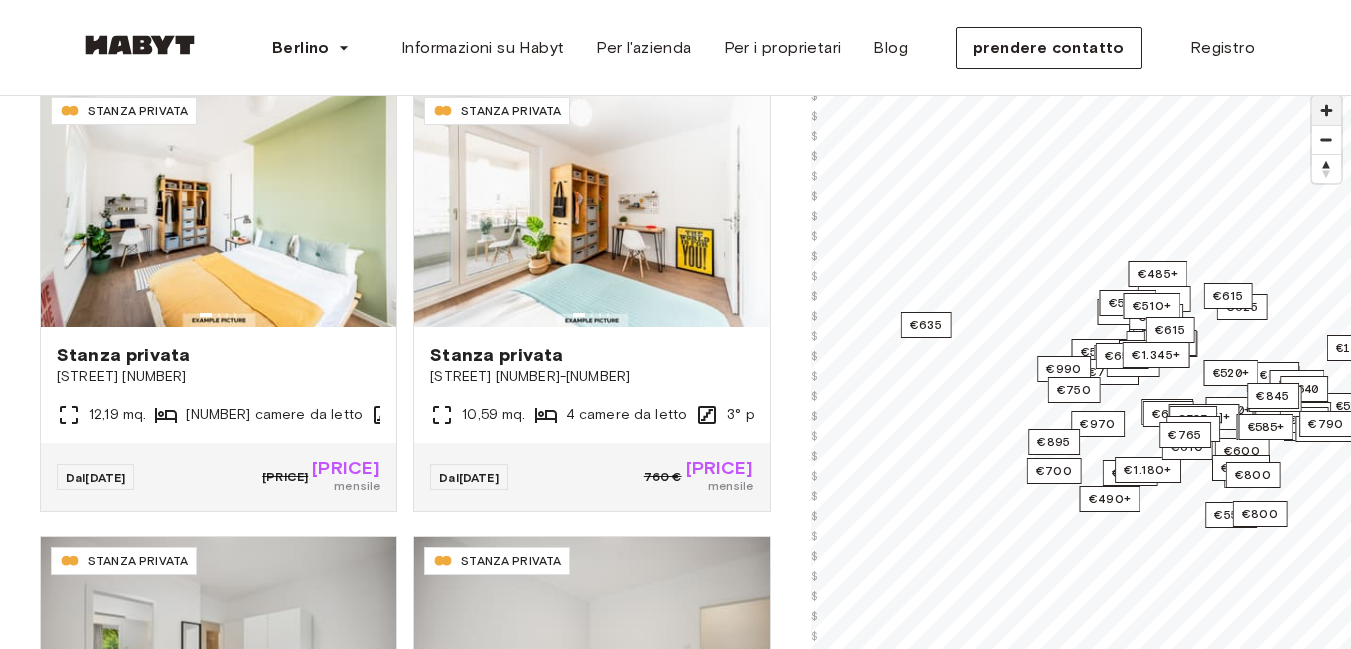 click at bounding box center (1326, 110) 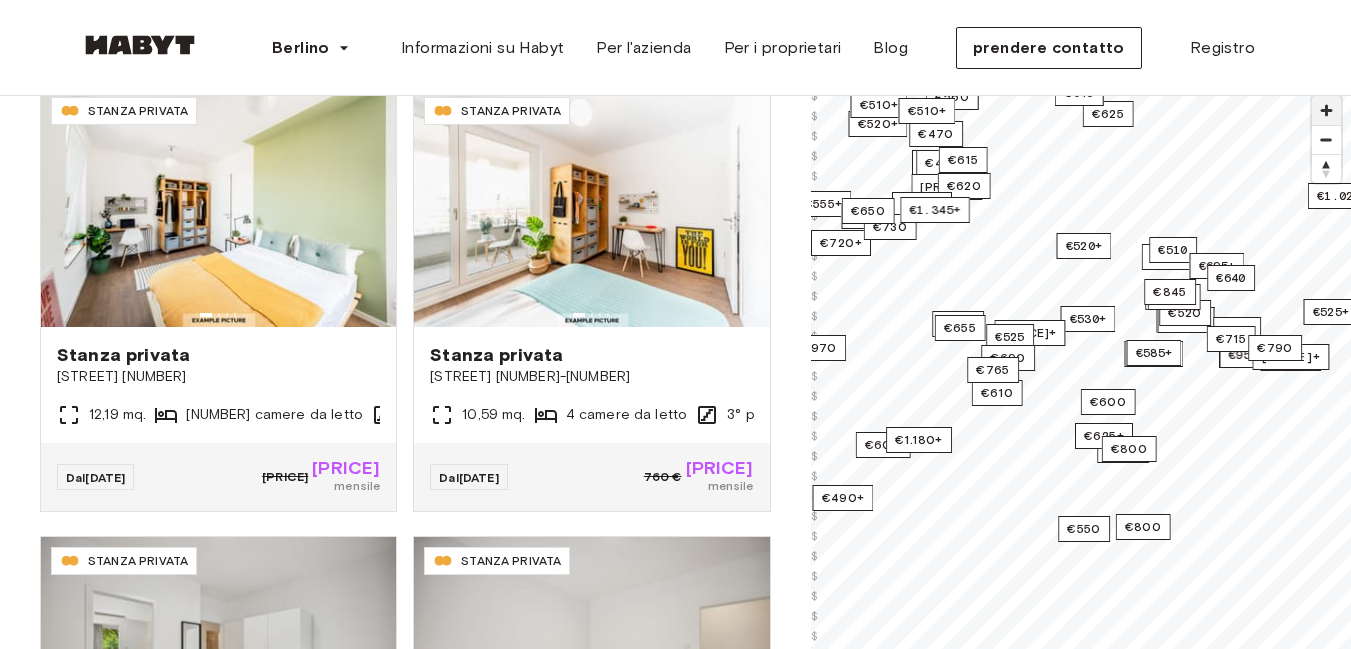 click at bounding box center (1326, 110) 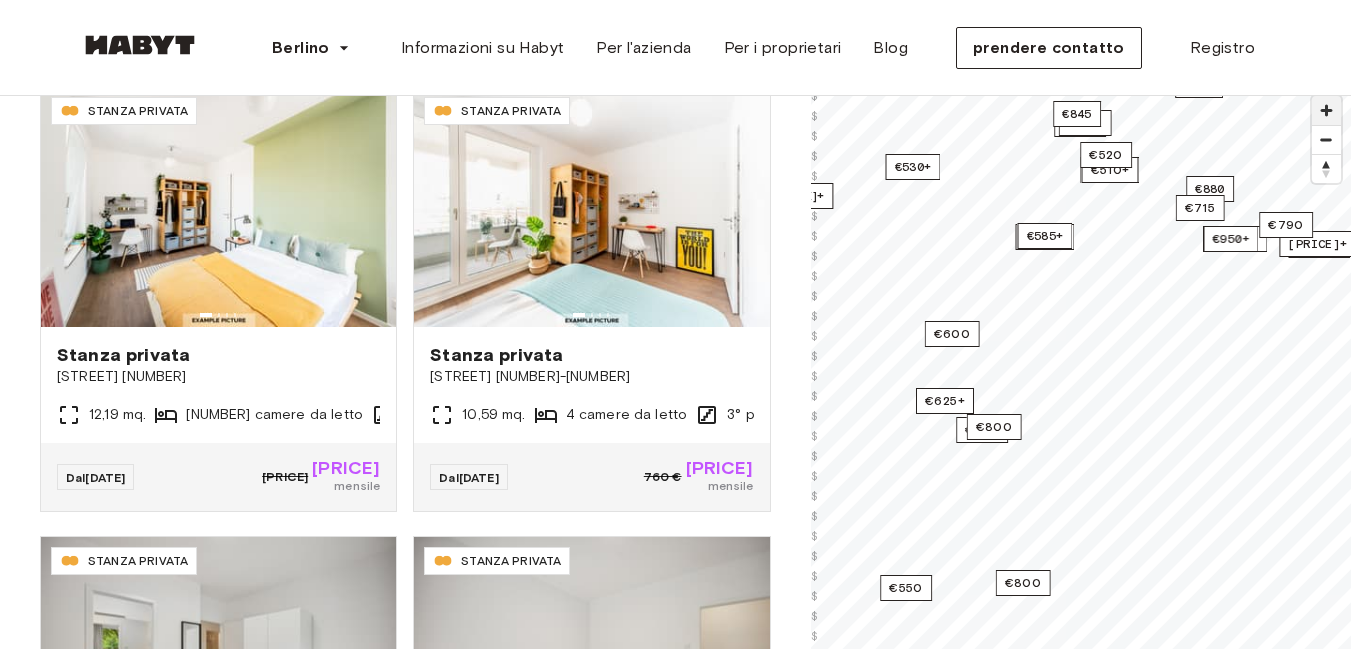 click at bounding box center [1326, 110] 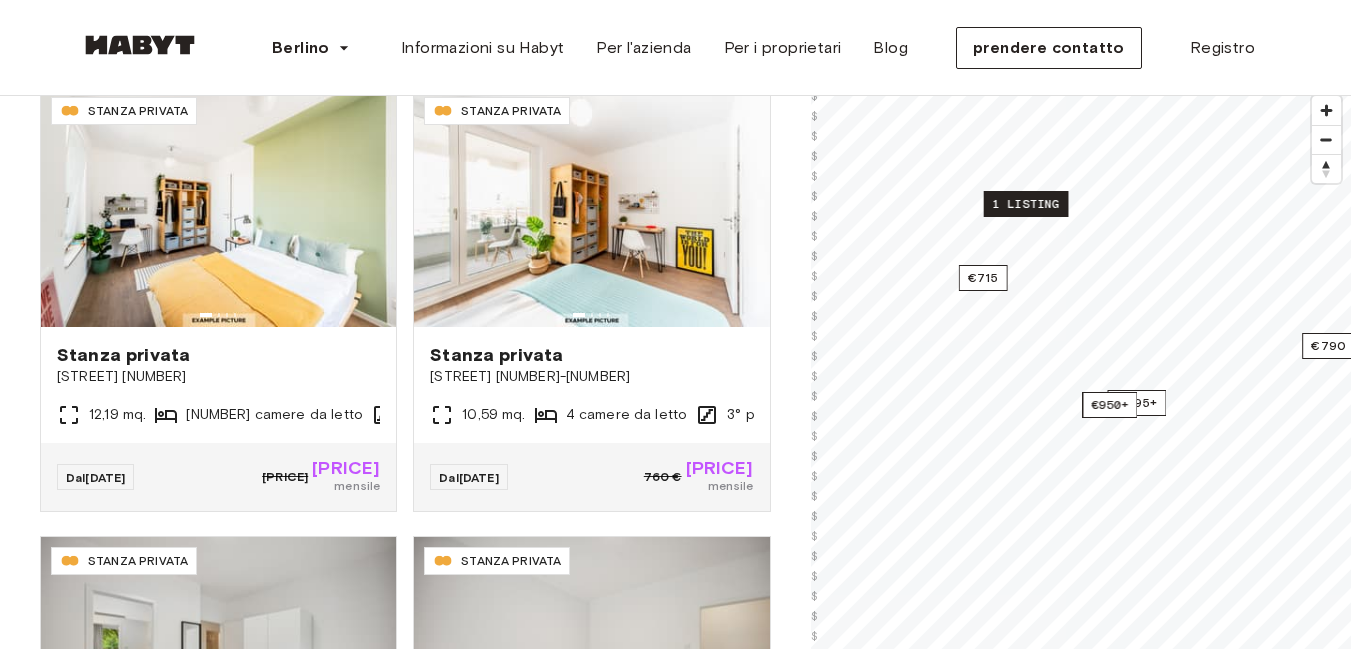 click on "1 listing" at bounding box center [1025, 204] 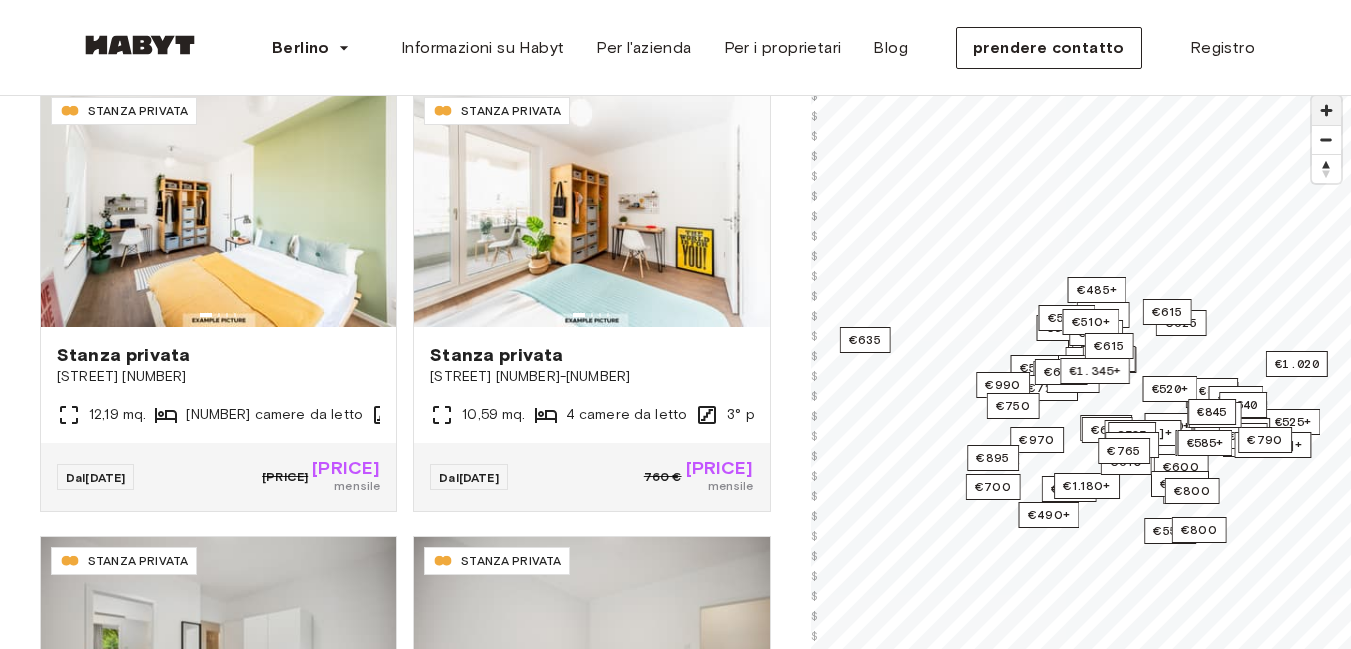 click at bounding box center [1326, 110] 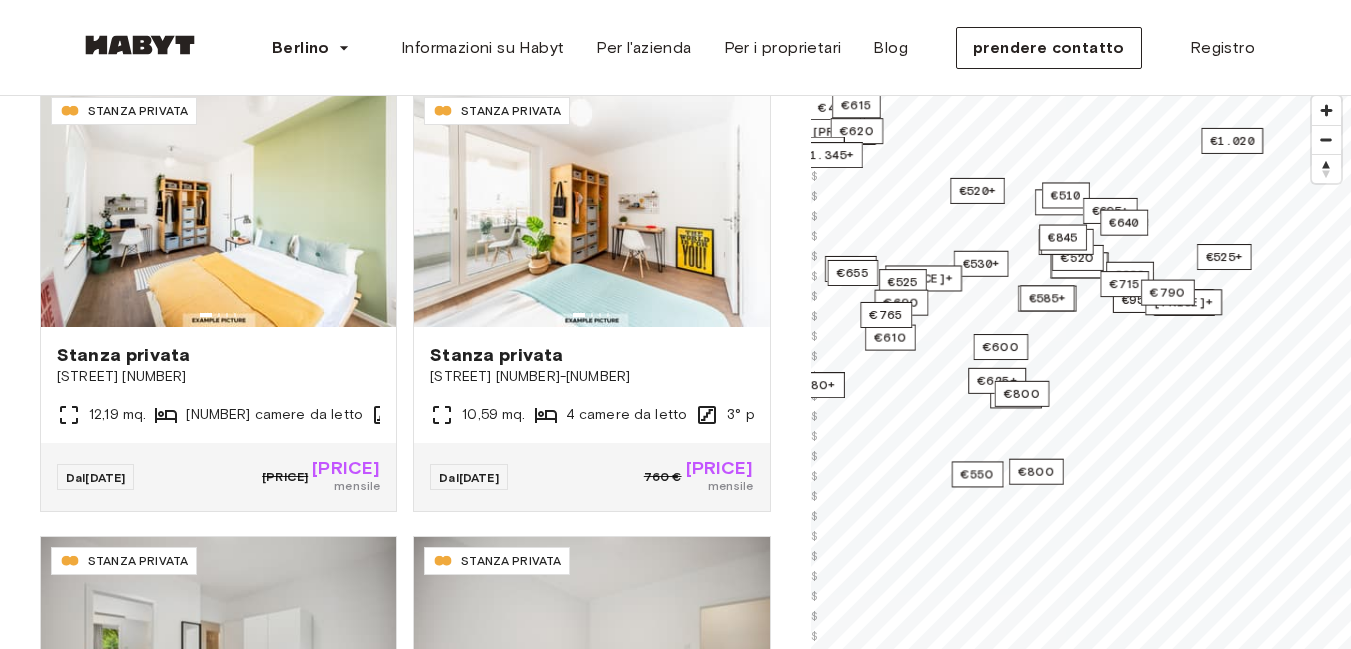 click on "**********" at bounding box center (675, 2219) 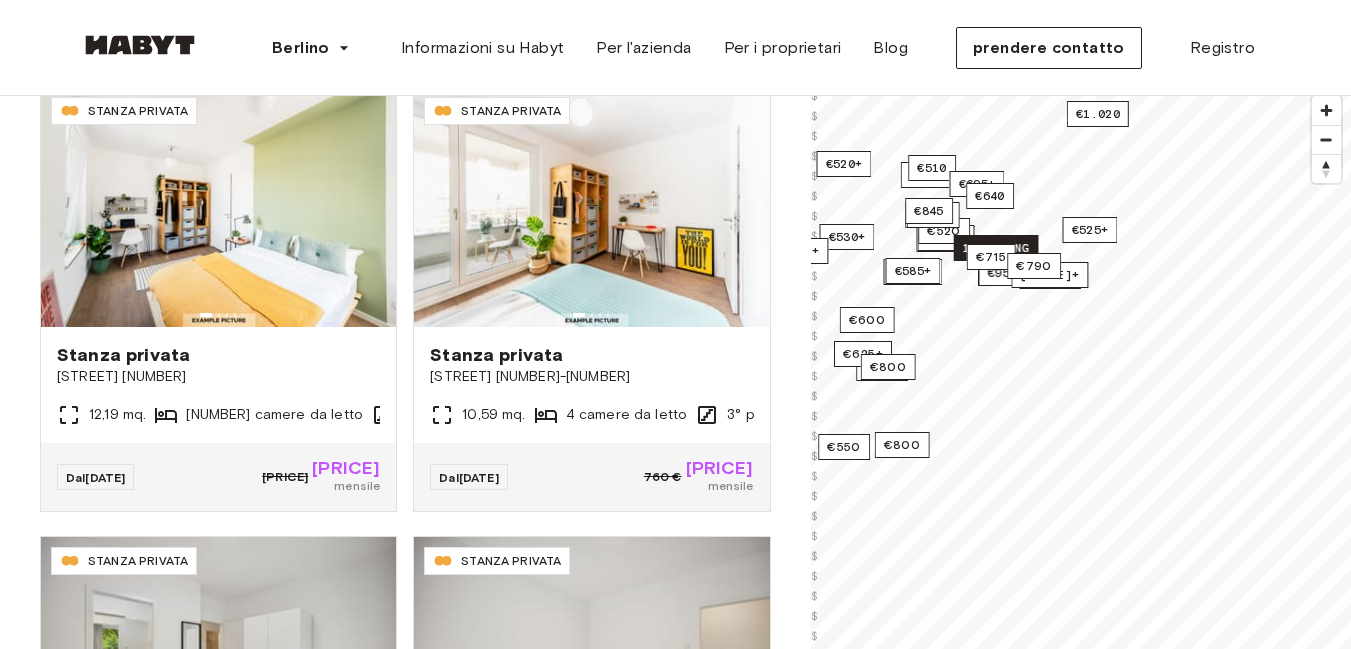 click on "1 listing" at bounding box center [995, 248] 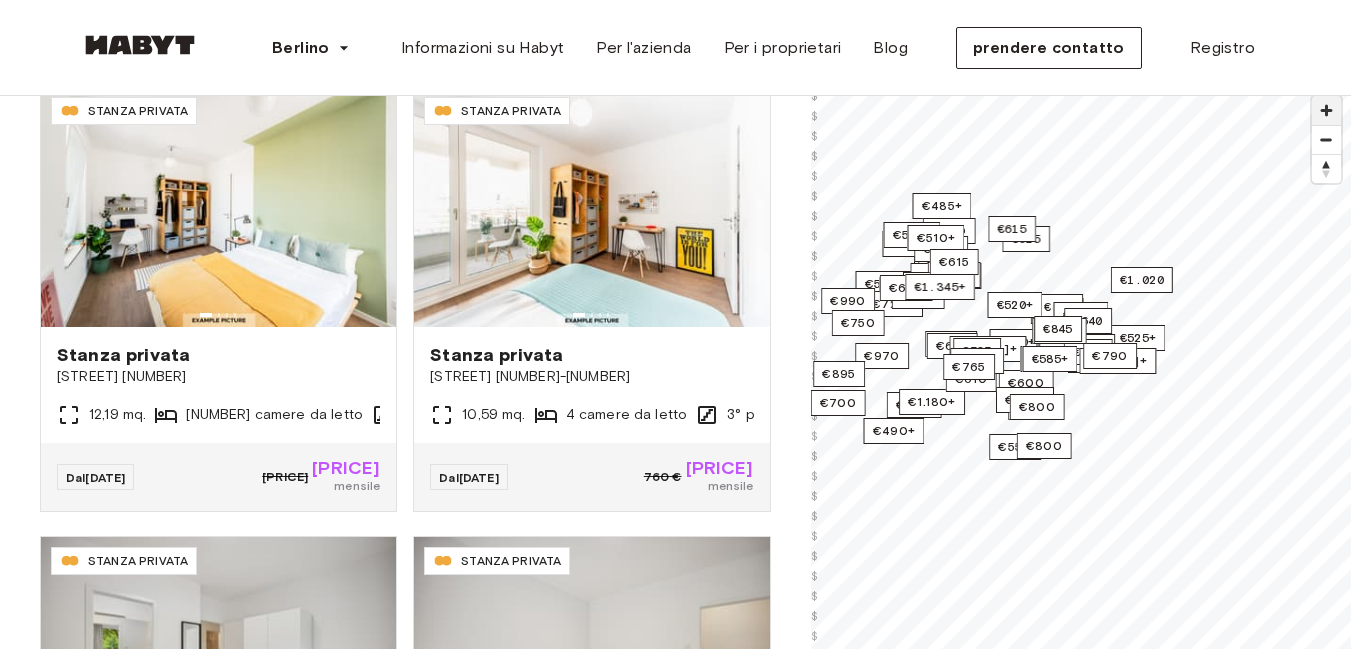 click at bounding box center [1326, 110] 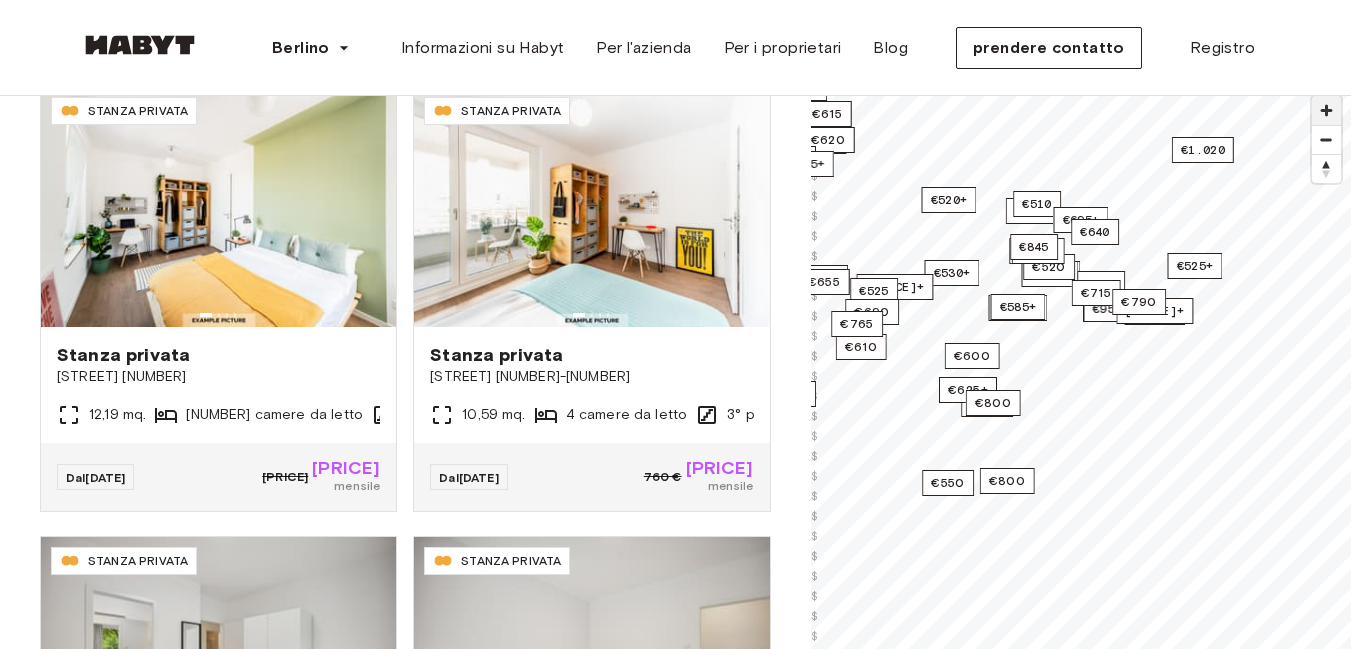 click at bounding box center [1326, 110] 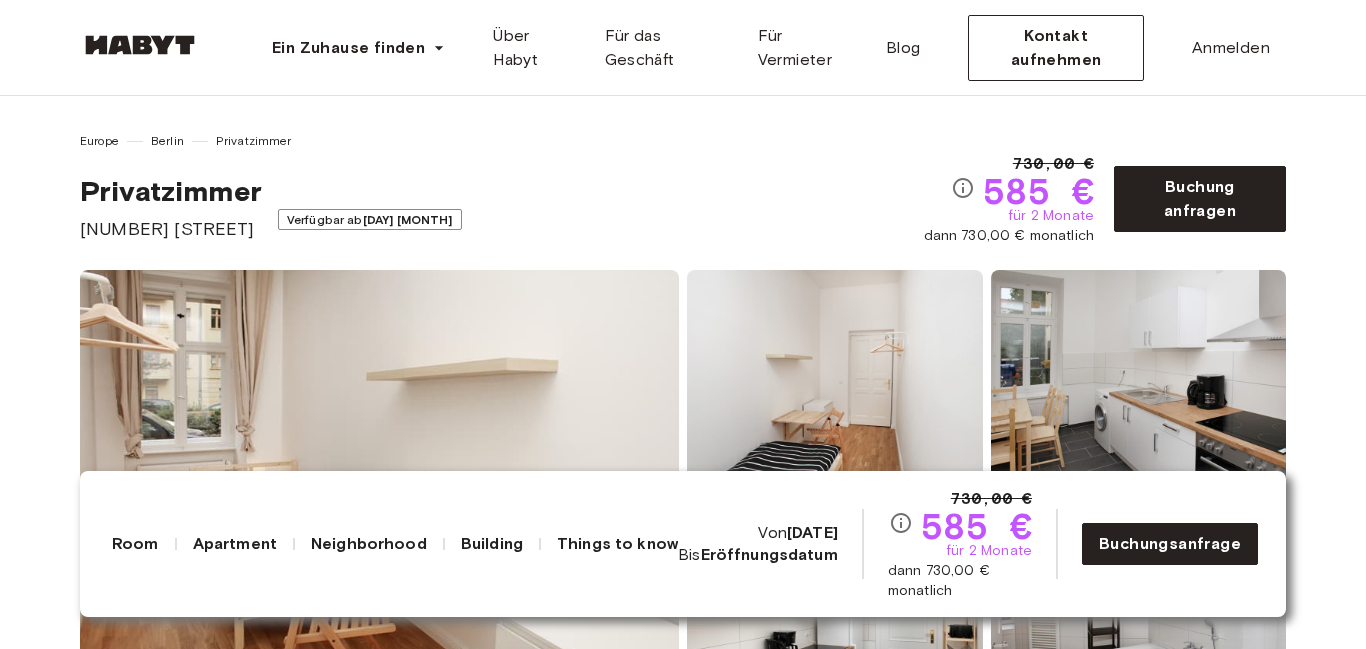 scroll, scrollTop: 80, scrollLeft: 0, axis: vertical 